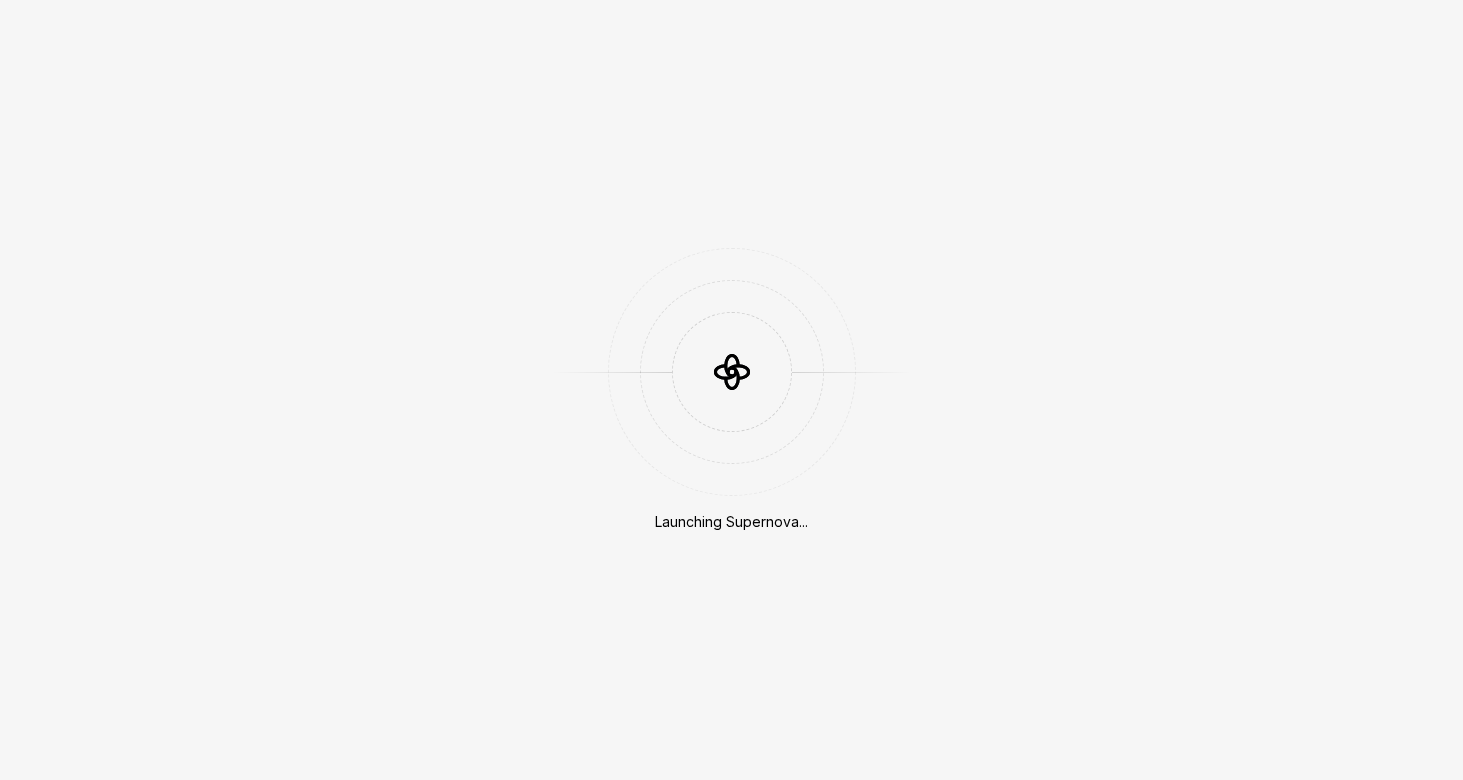 scroll, scrollTop: 0, scrollLeft: 0, axis: both 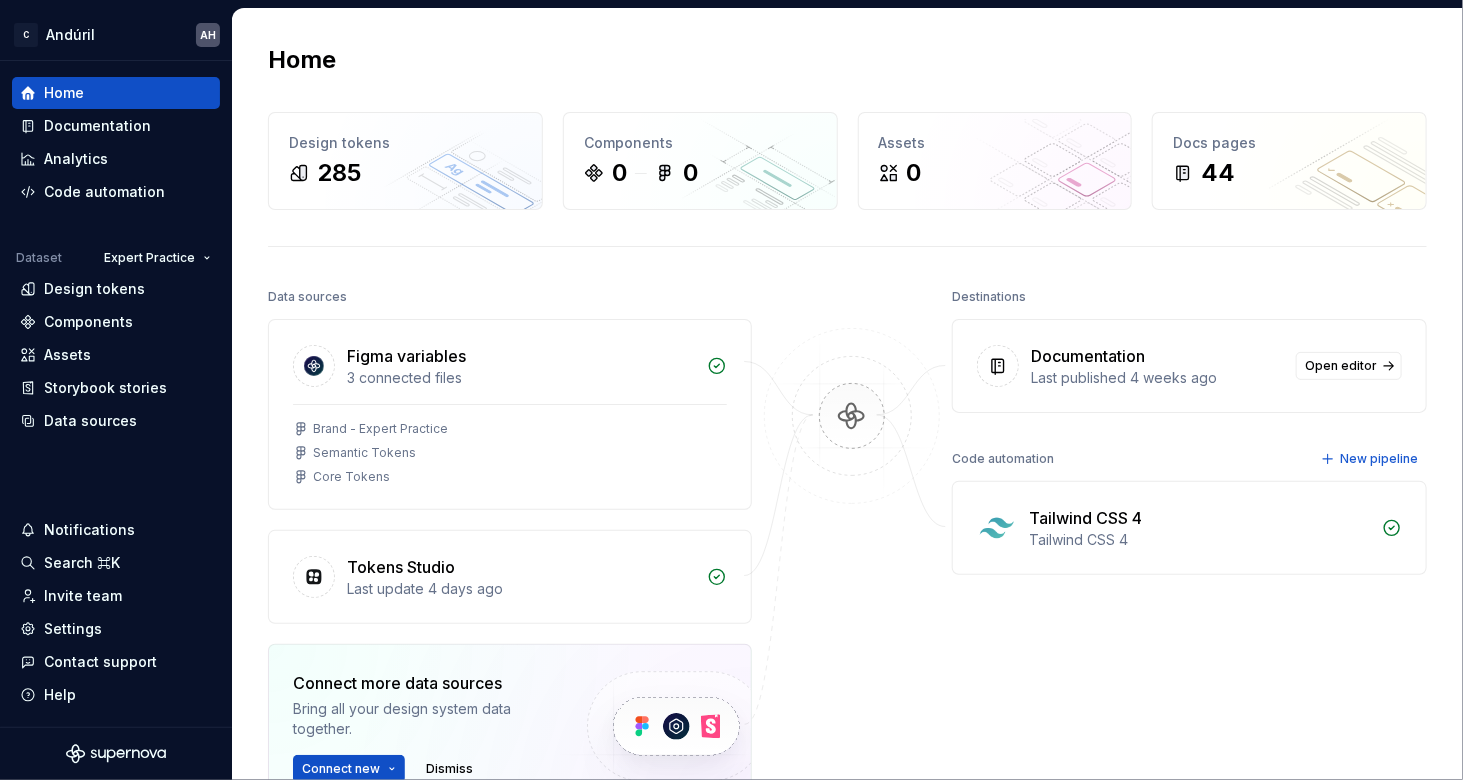 click on "Home" at bounding box center (847, 60) 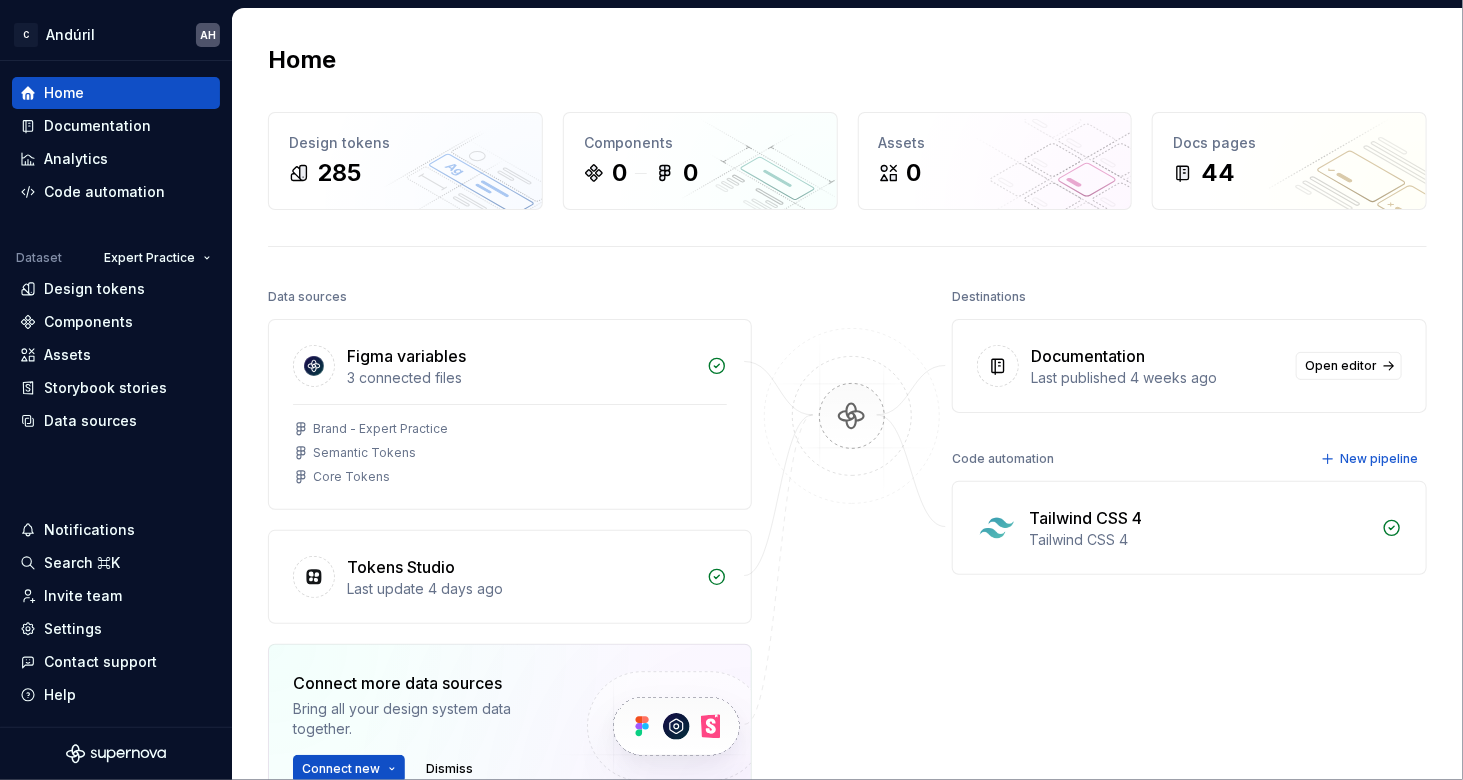 click at bounding box center [852, 596] 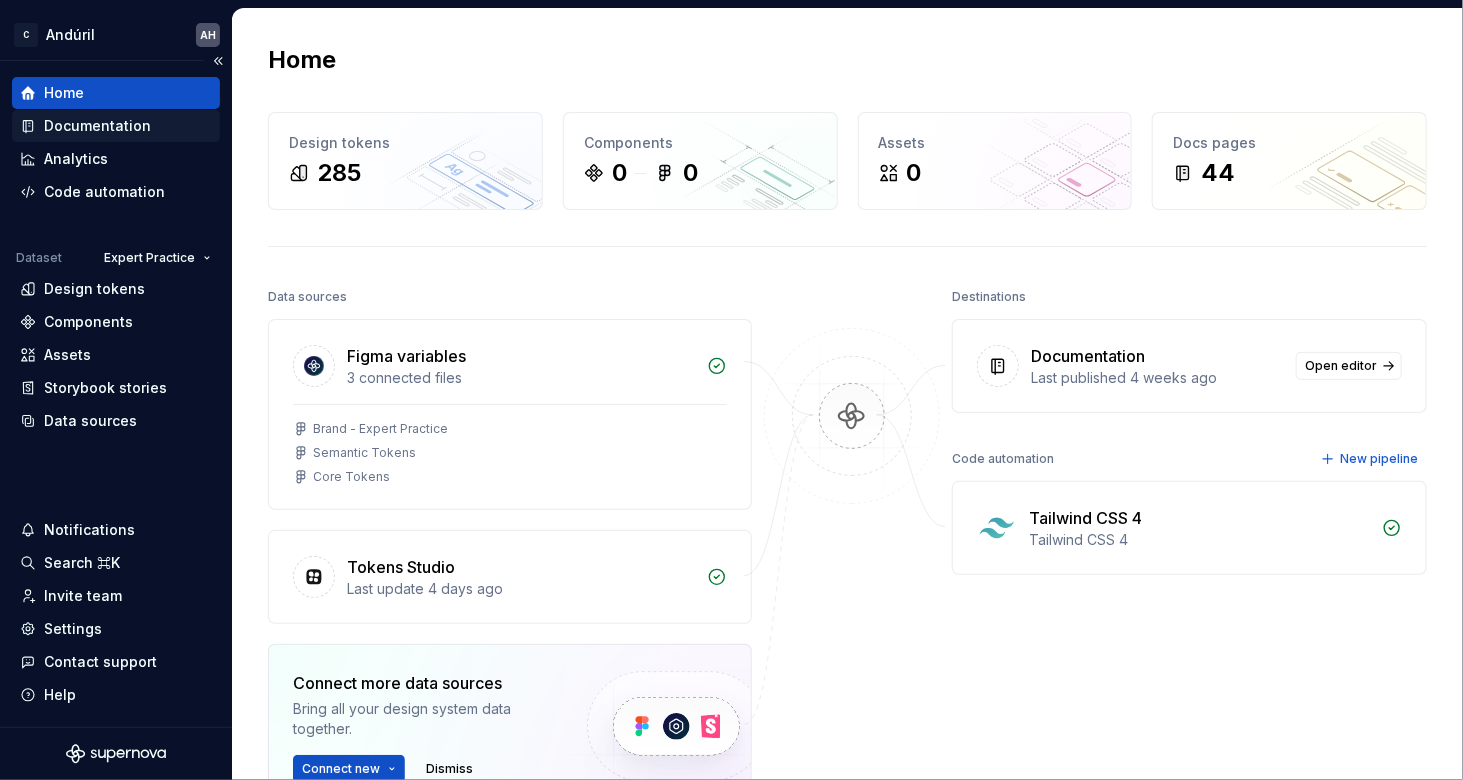 click on "Documentation" at bounding box center (97, 126) 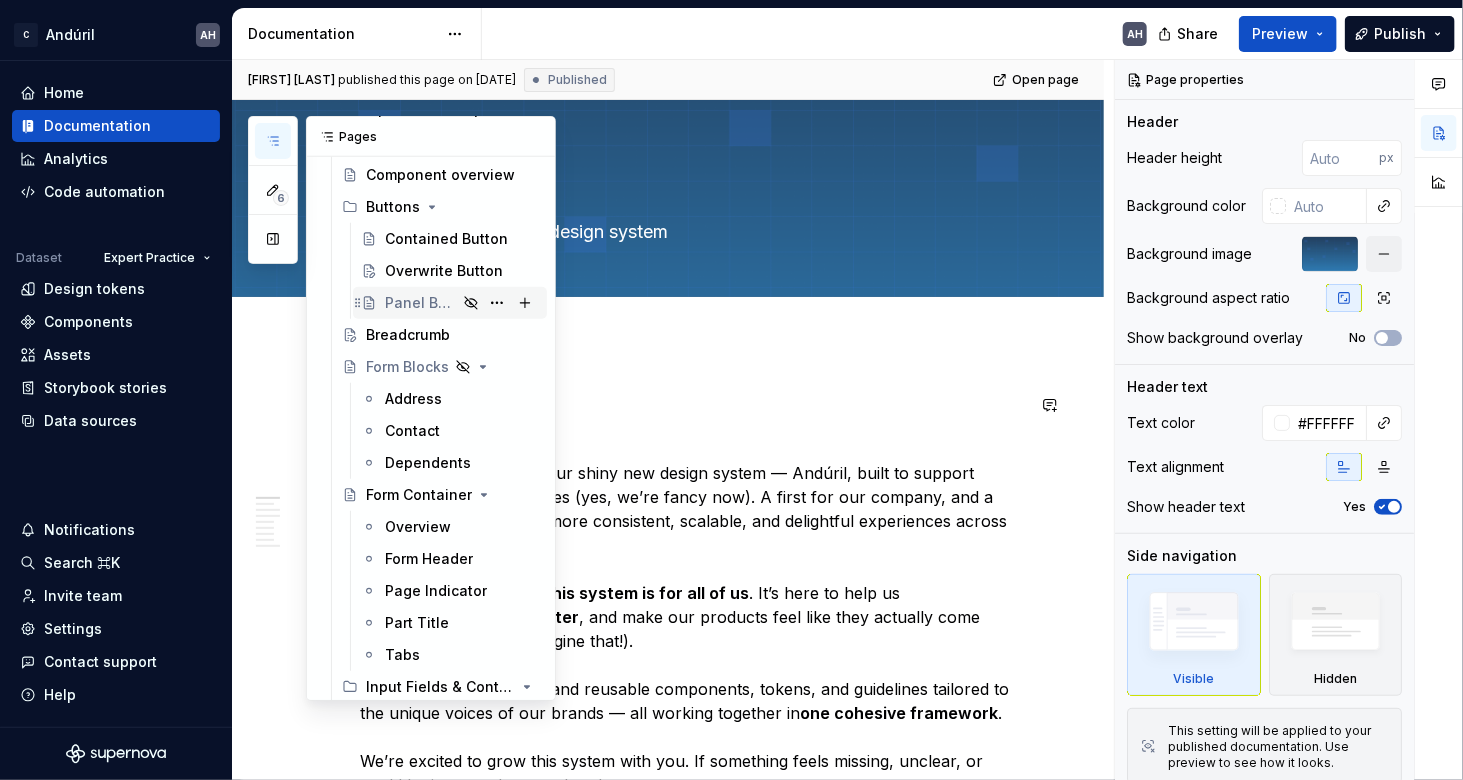 scroll, scrollTop: 400, scrollLeft: 0, axis: vertical 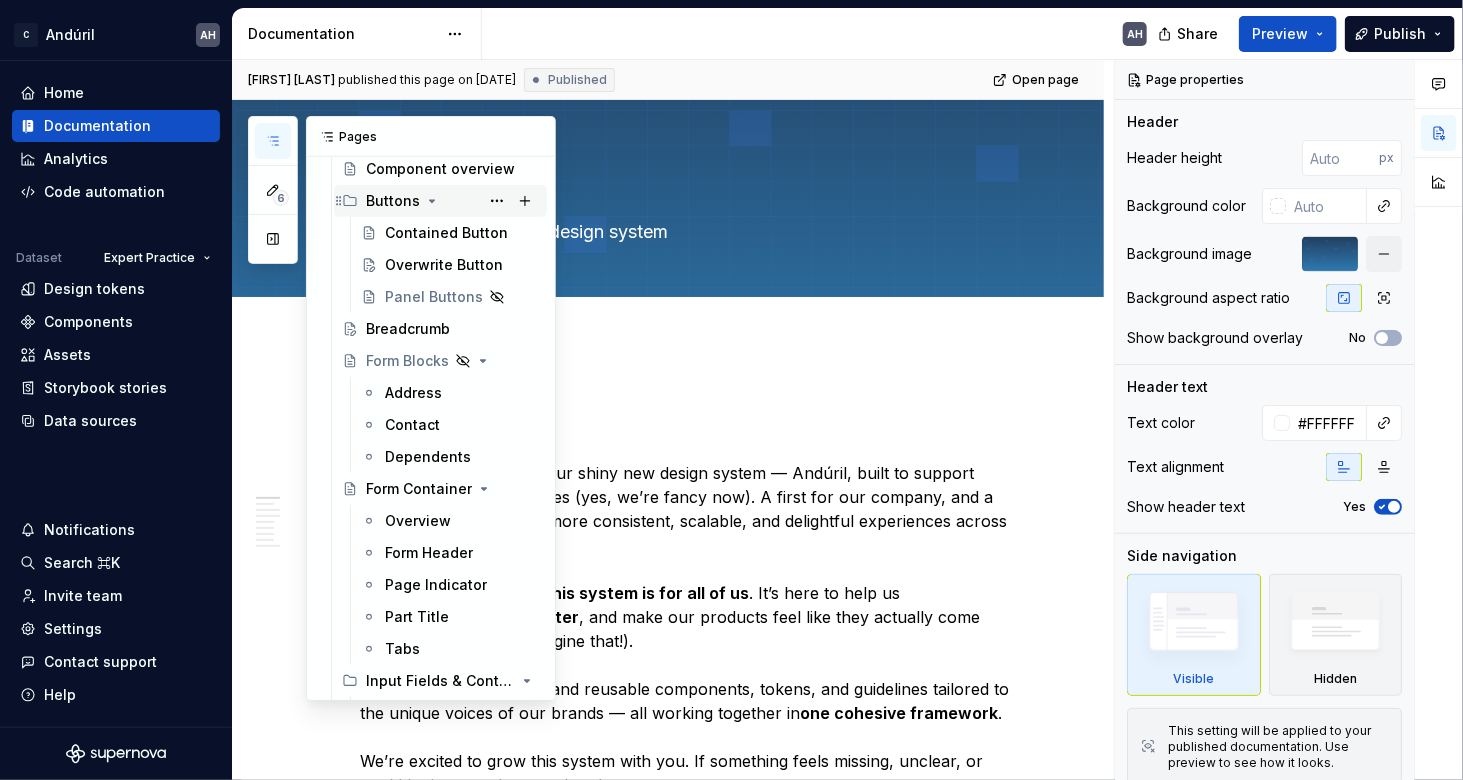 click 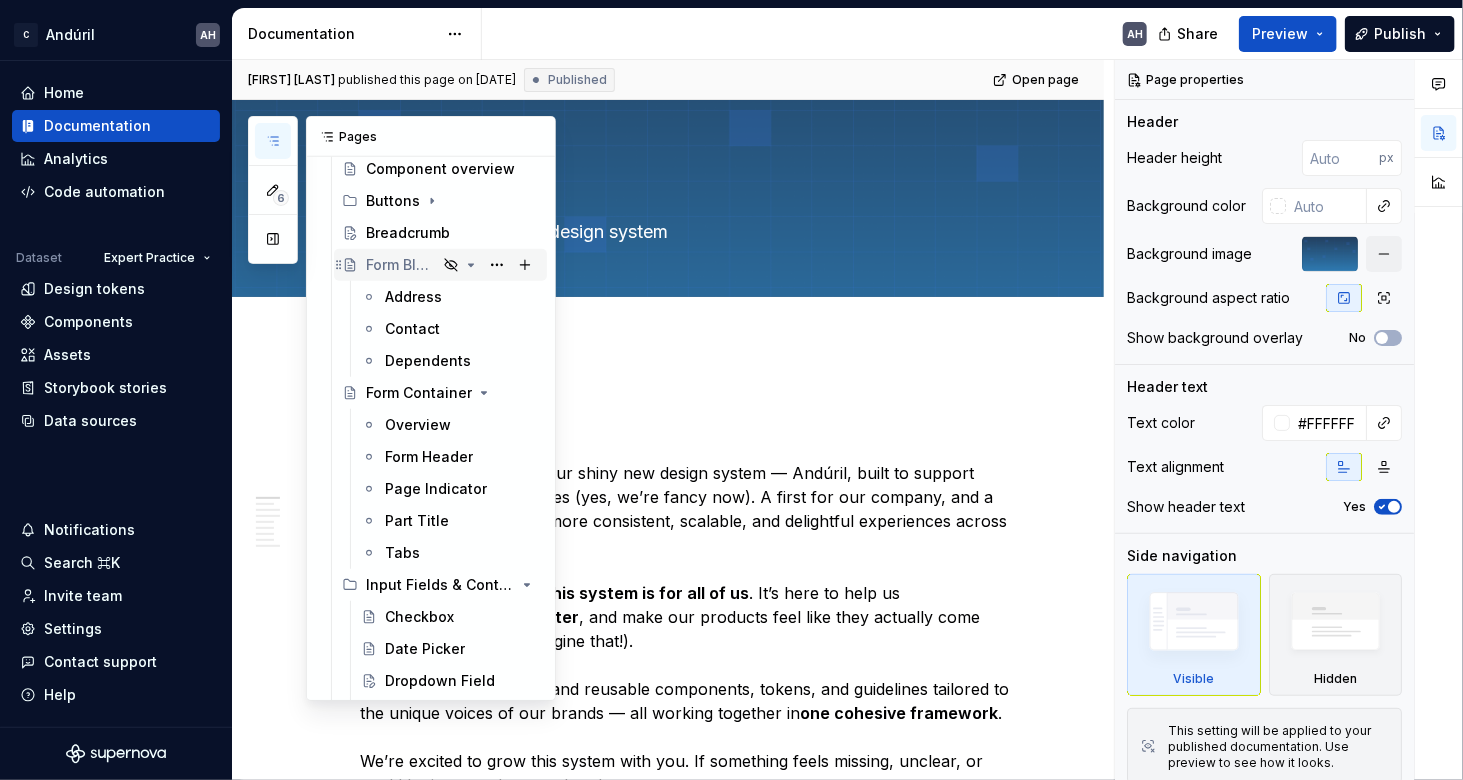click 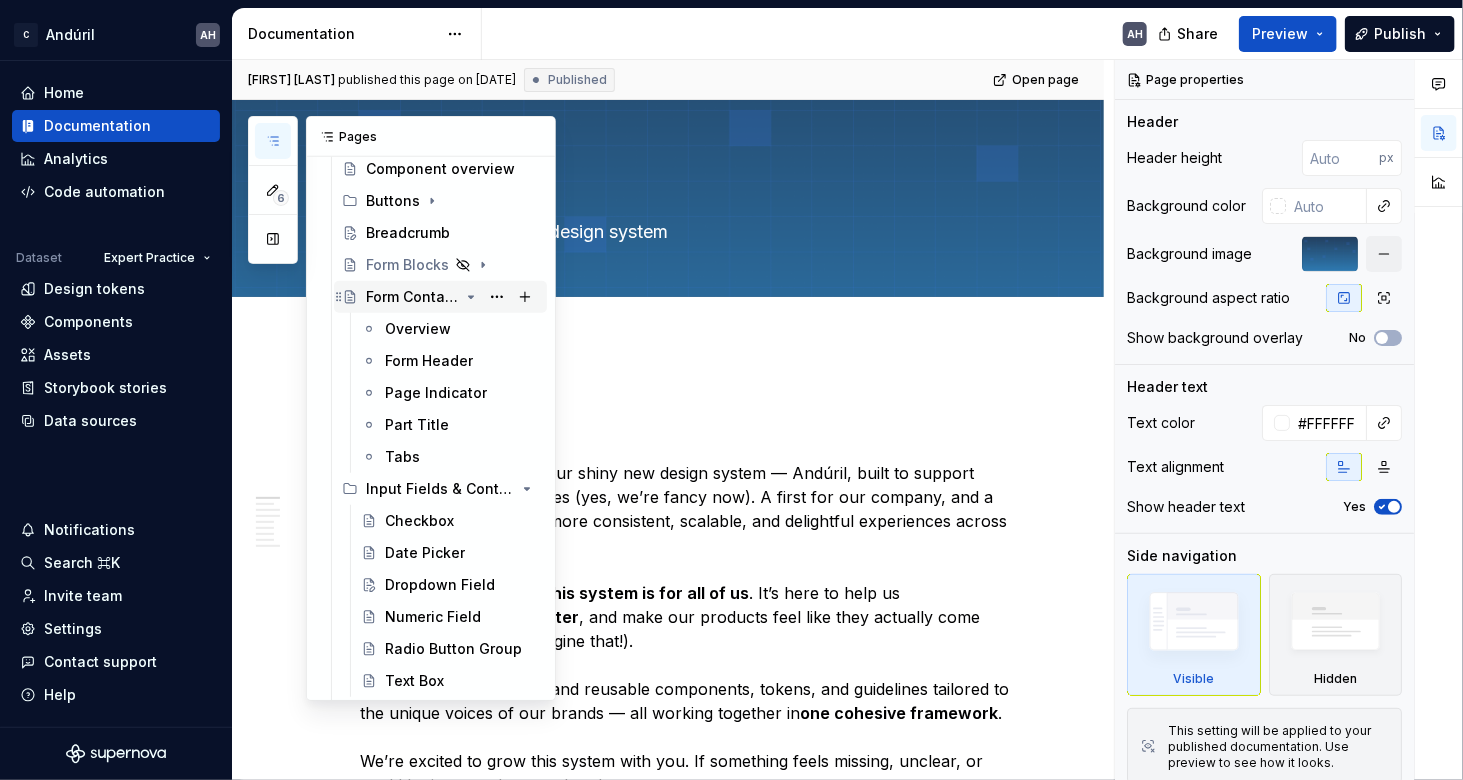 click 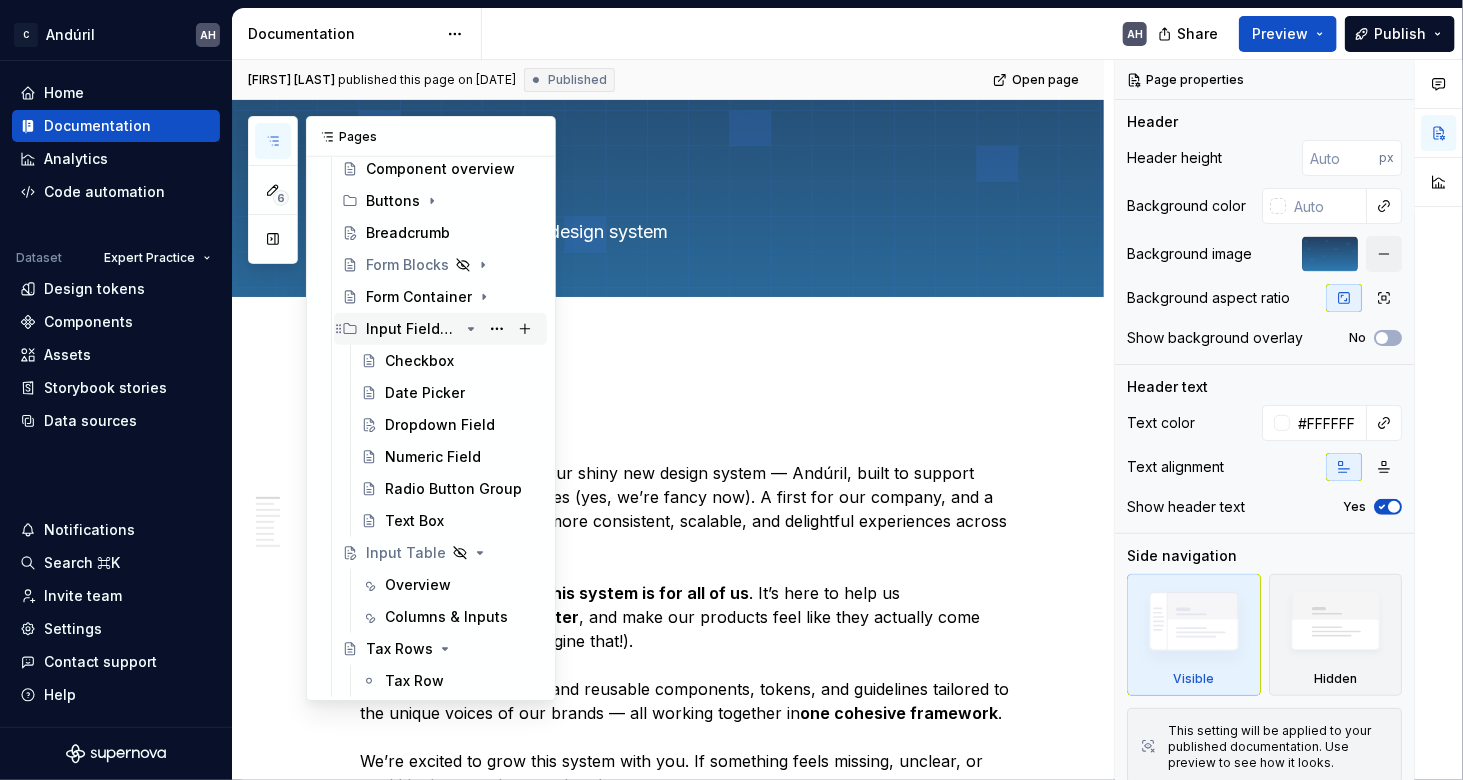 click 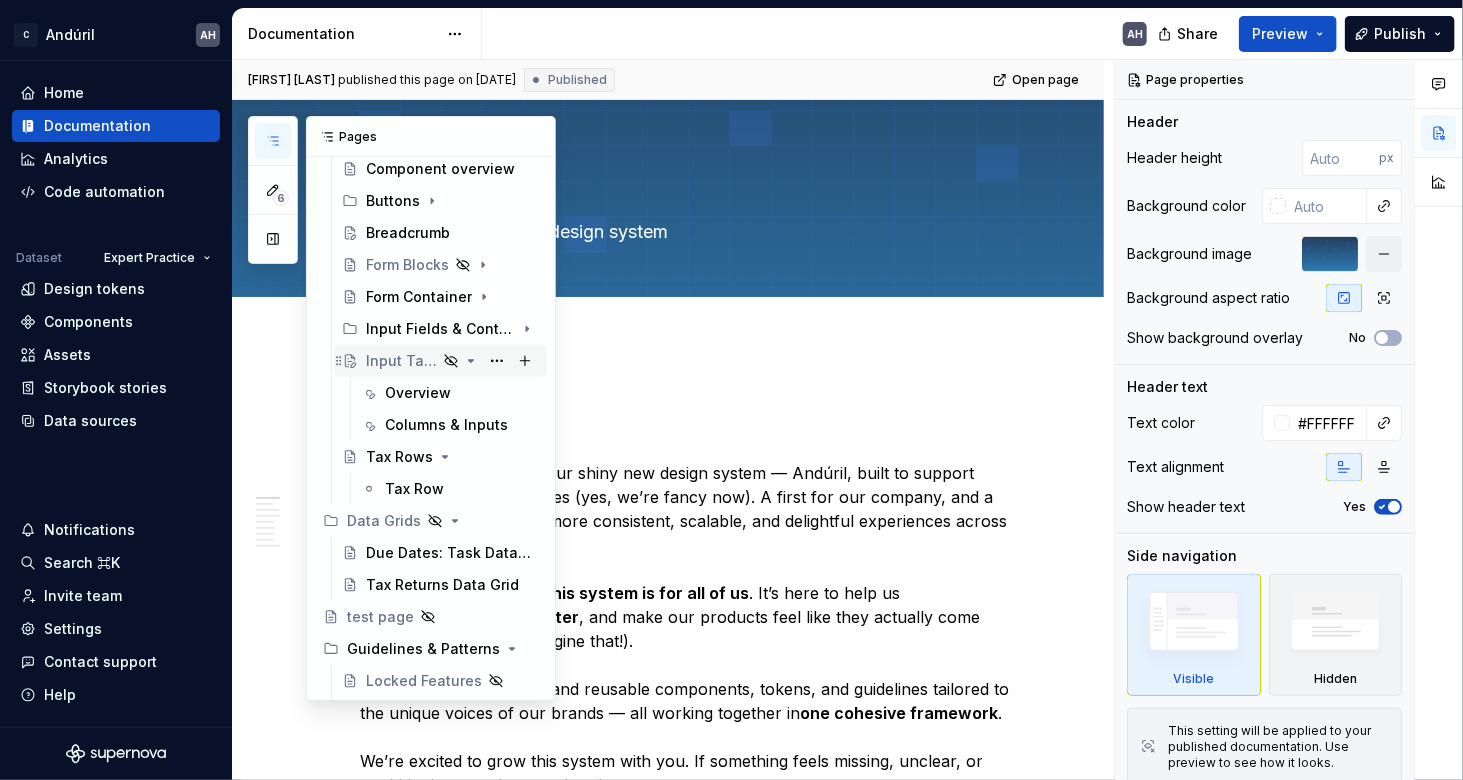 click on "Input Table" at bounding box center (401, 361) 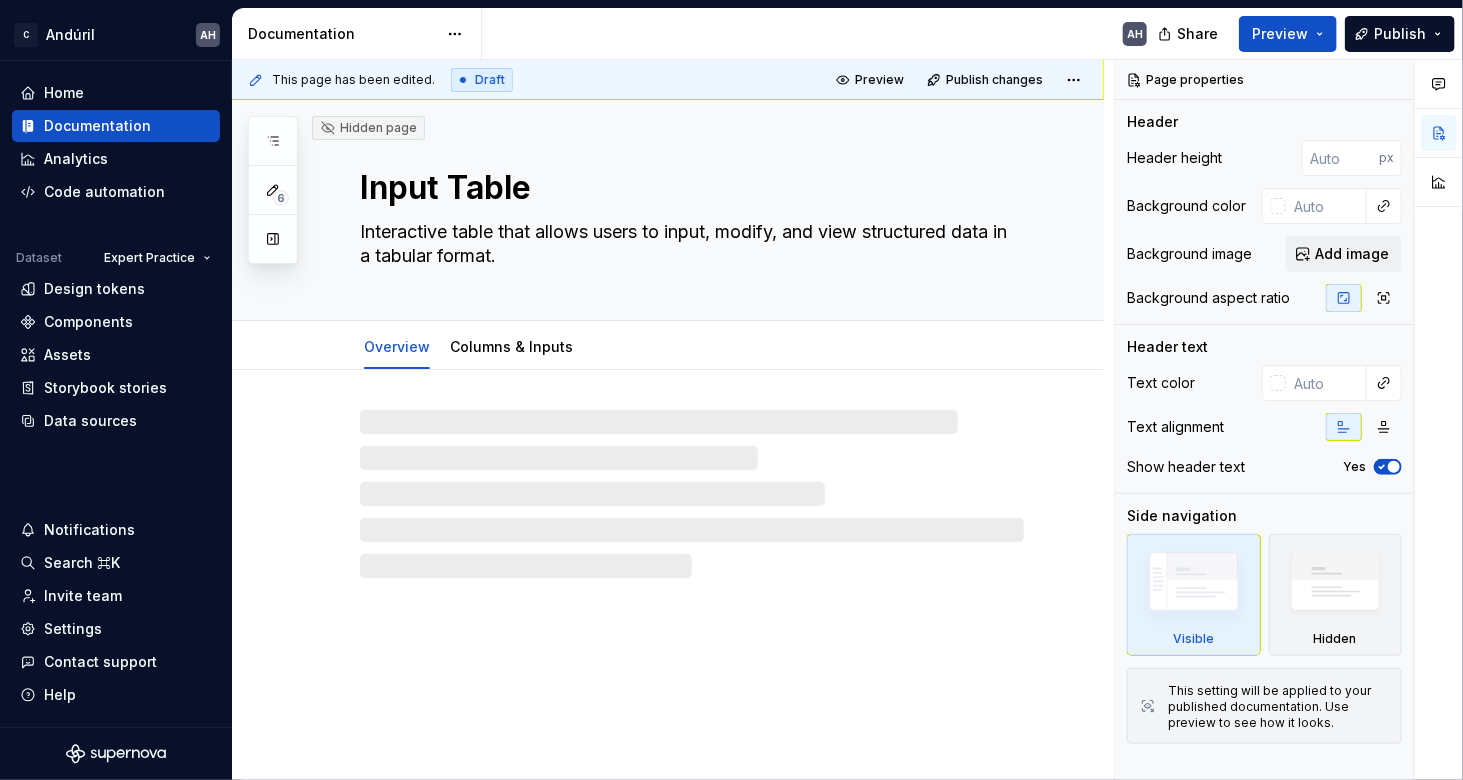 type on "*" 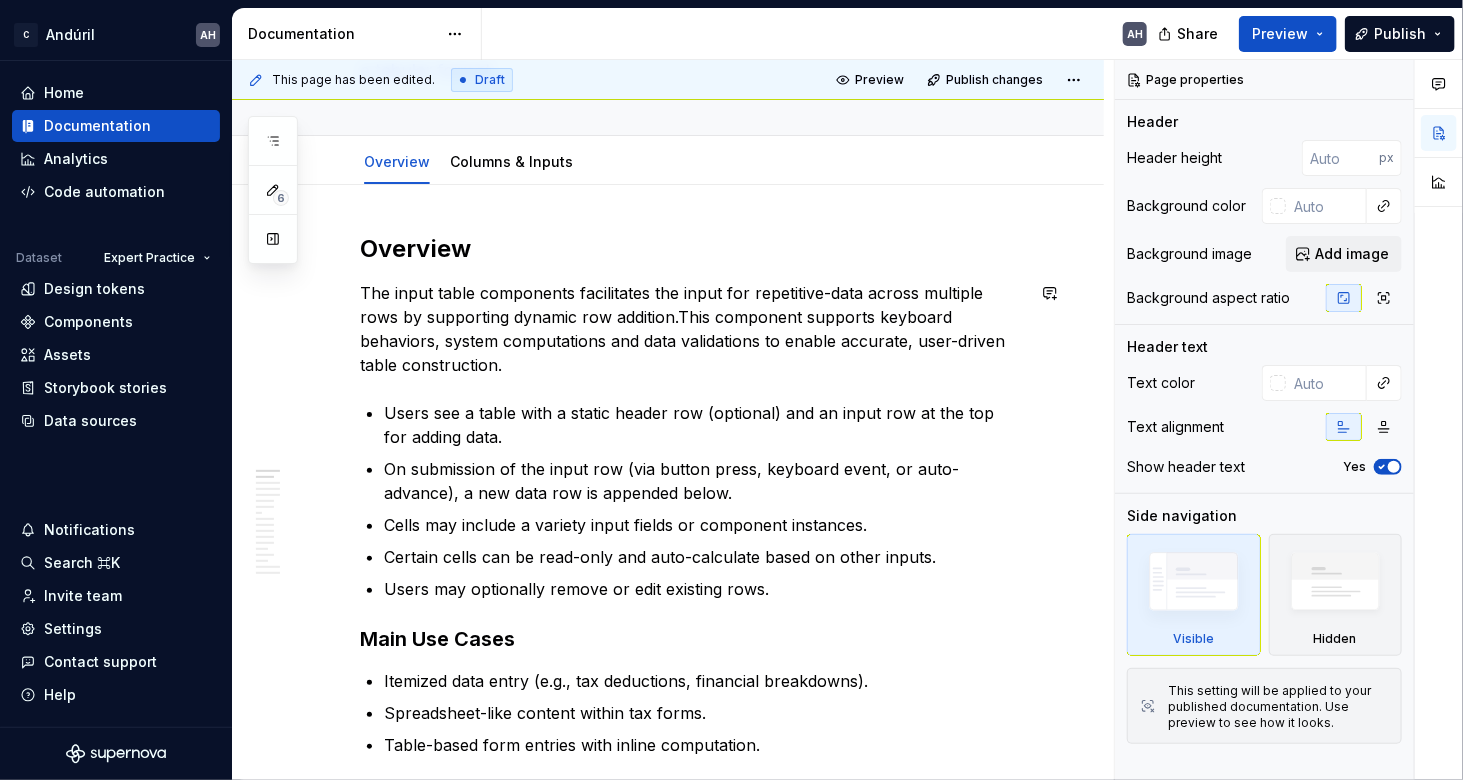 scroll, scrollTop: 200, scrollLeft: 0, axis: vertical 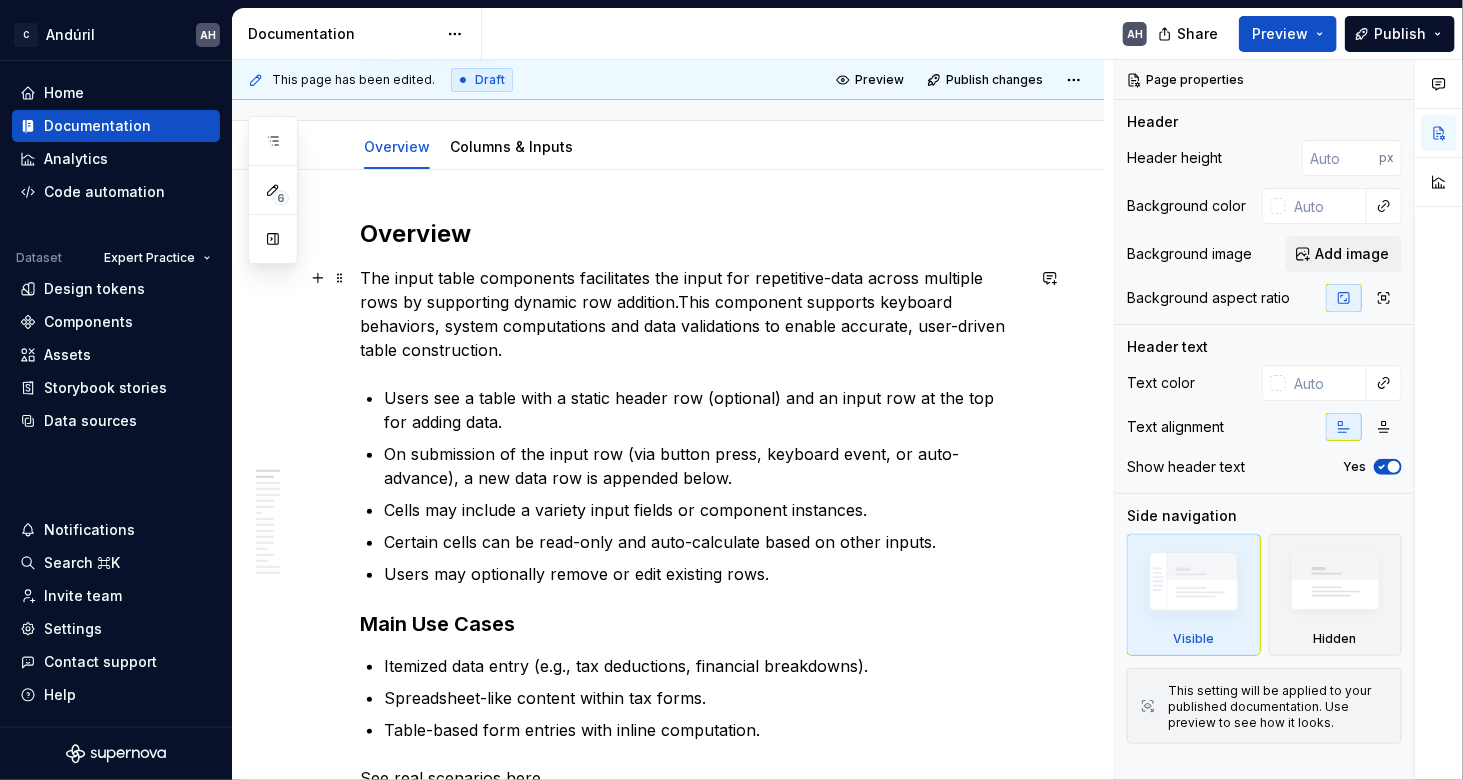 click on "The input table components facilitates the input for repetitive-data across multiple rows by supporting dynamic row addition.This component supports keyboard behaviors, system computations and data validations to enable accurate, user-driven table construction." at bounding box center [692, 314] 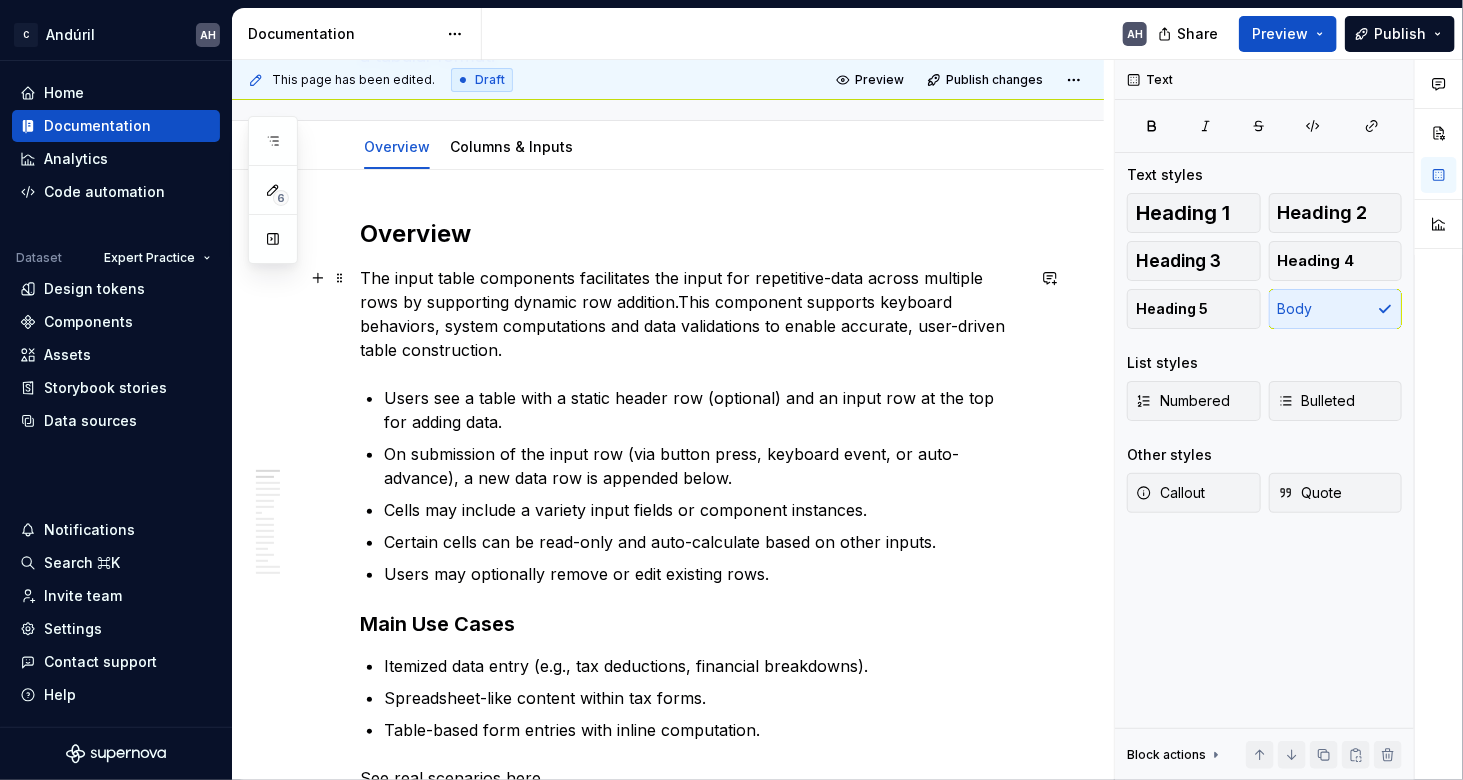 click on "The input table components facilitates the input for repetitive-data across multiple rows by supporting dynamic row addition.This component supports keyboard behaviors, system computations and data validations to enable accurate, user-driven table construction." at bounding box center [692, 314] 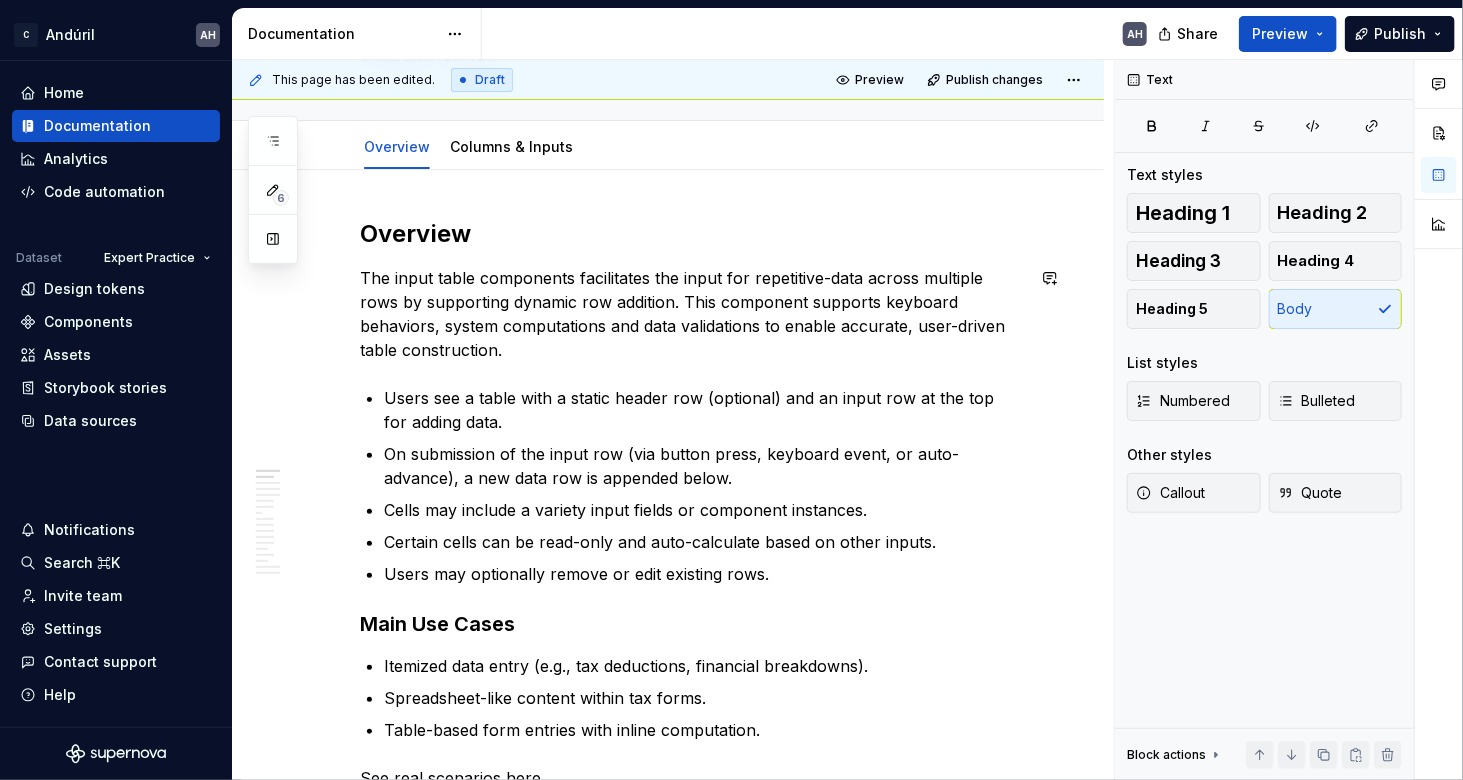 type 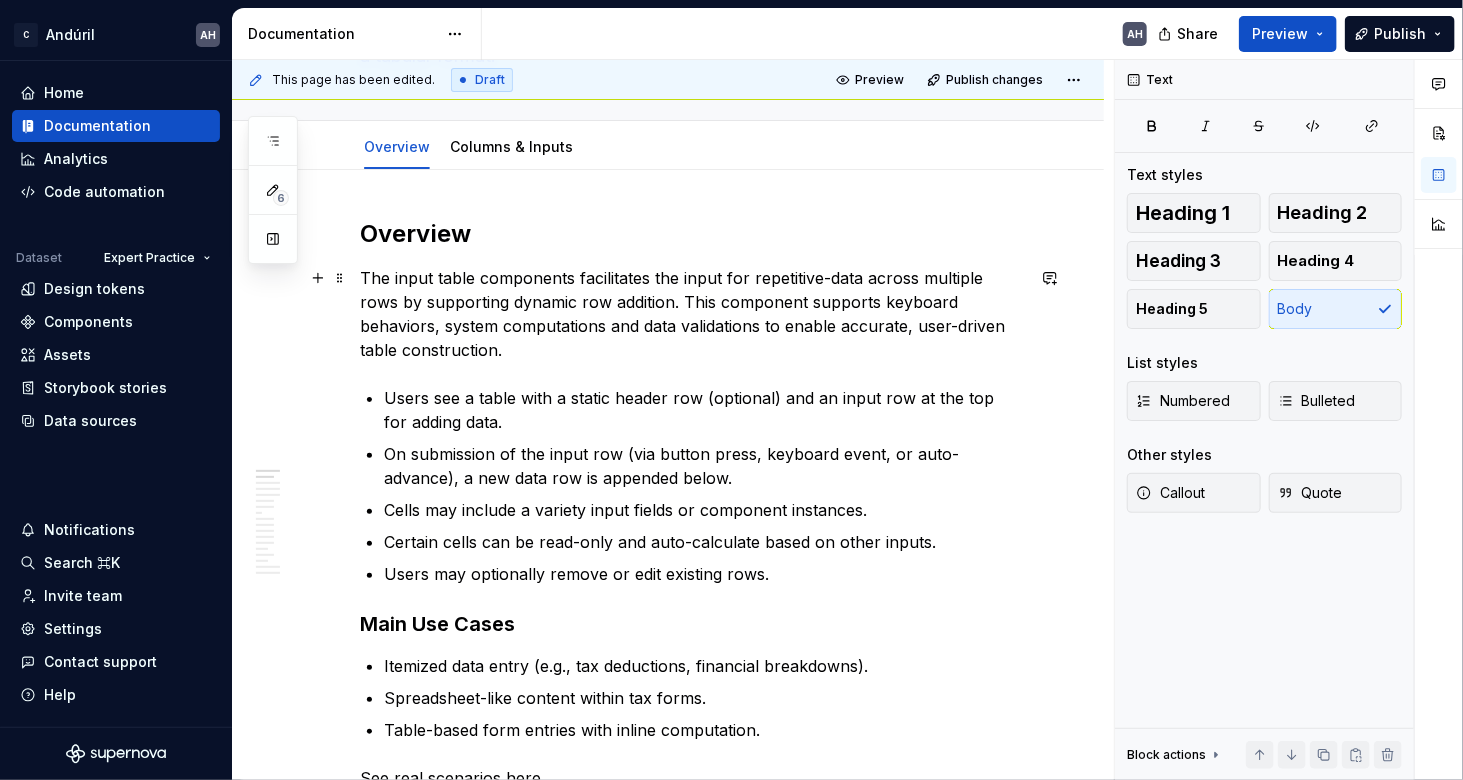 click on "The input table components facilitates the input for repetitive-data across multiple rows by supporting dynamic row addition. This component supports keyboard behaviors, system computations and data validations to enable accurate, user-driven table construction." at bounding box center [692, 314] 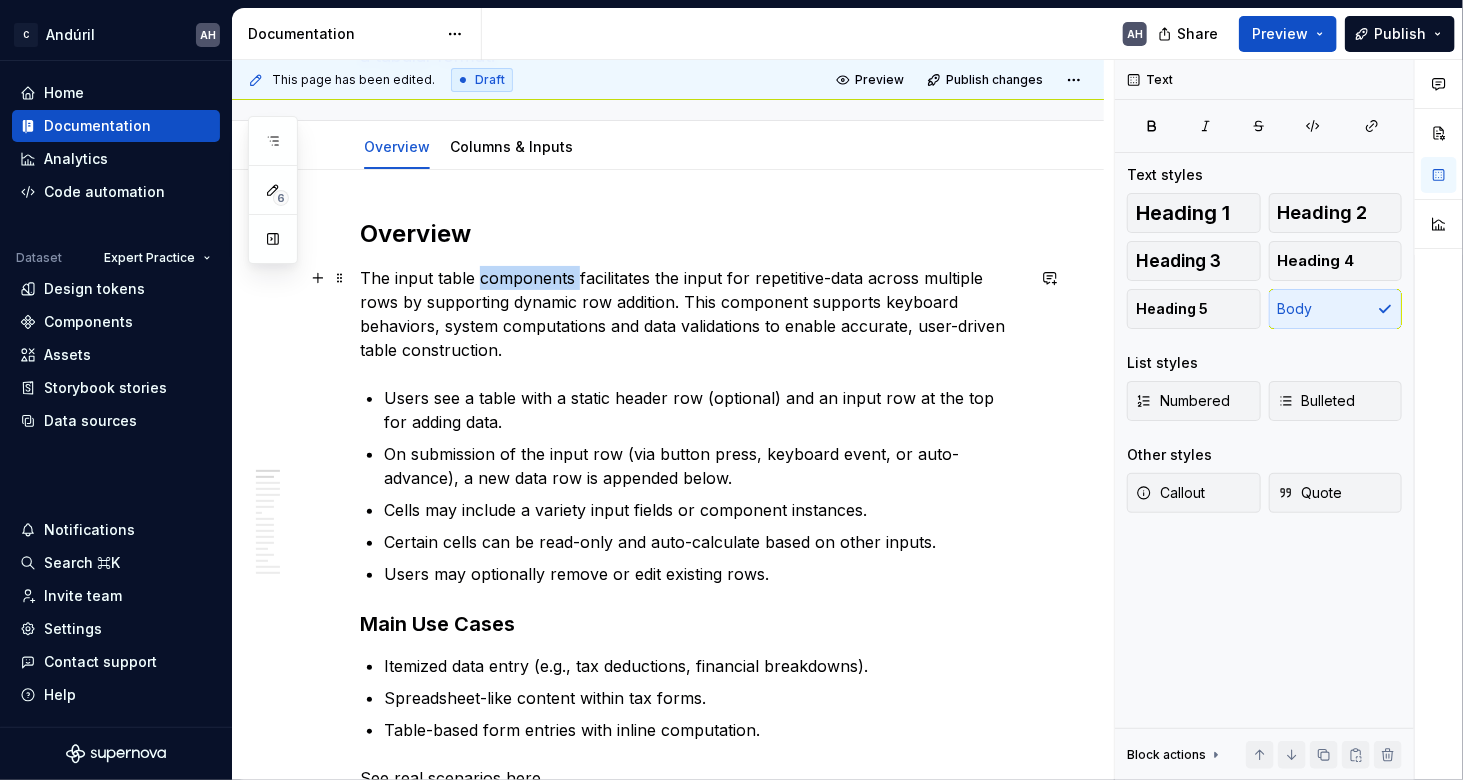 click on "The input table components facilitates the input for repetitive-data across multiple rows by supporting dynamic row addition. This component supports keyboard behaviors, system computations and data validations to enable accurate, user-driven table construction." at bounding box center (692, 314) 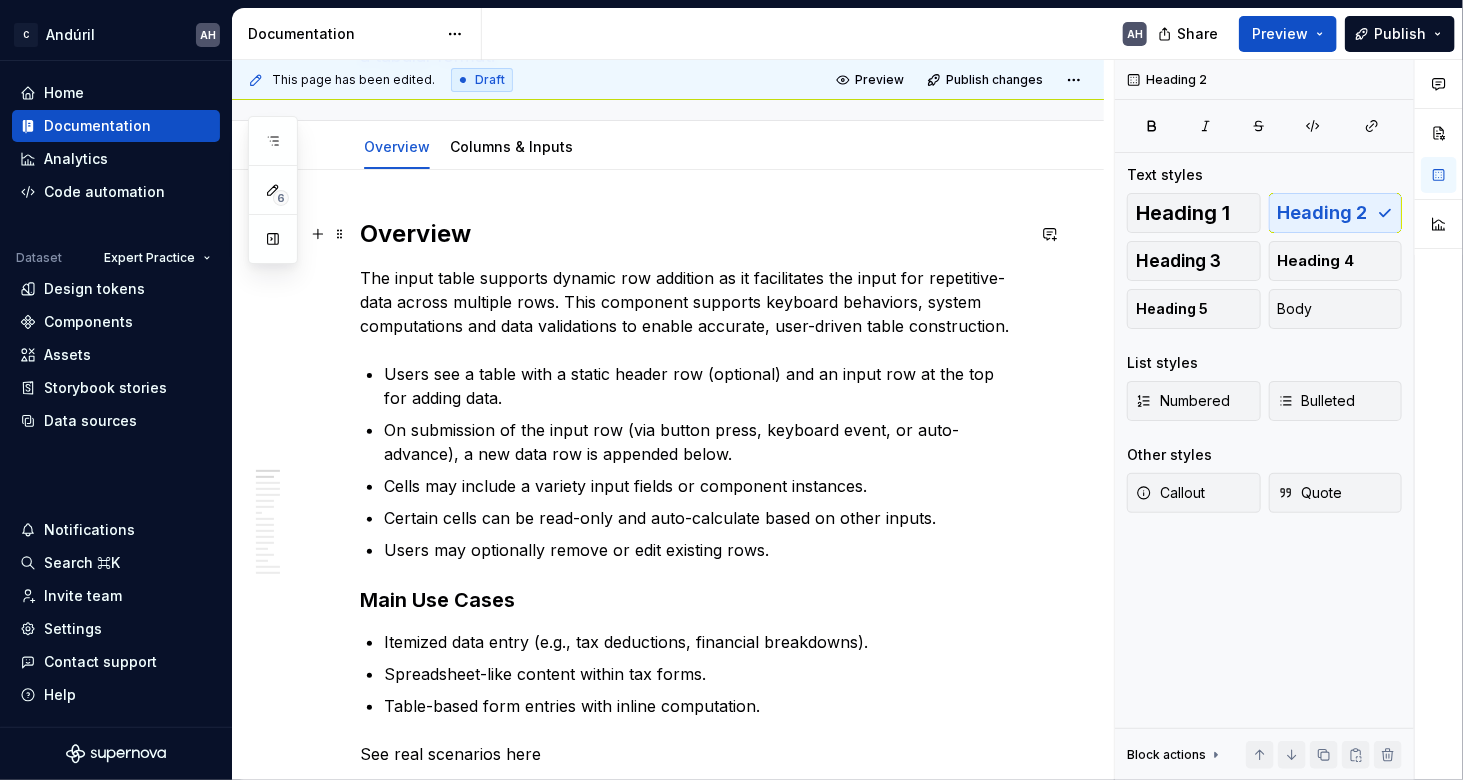 click on "Overview" at bounding box center (692, 234) 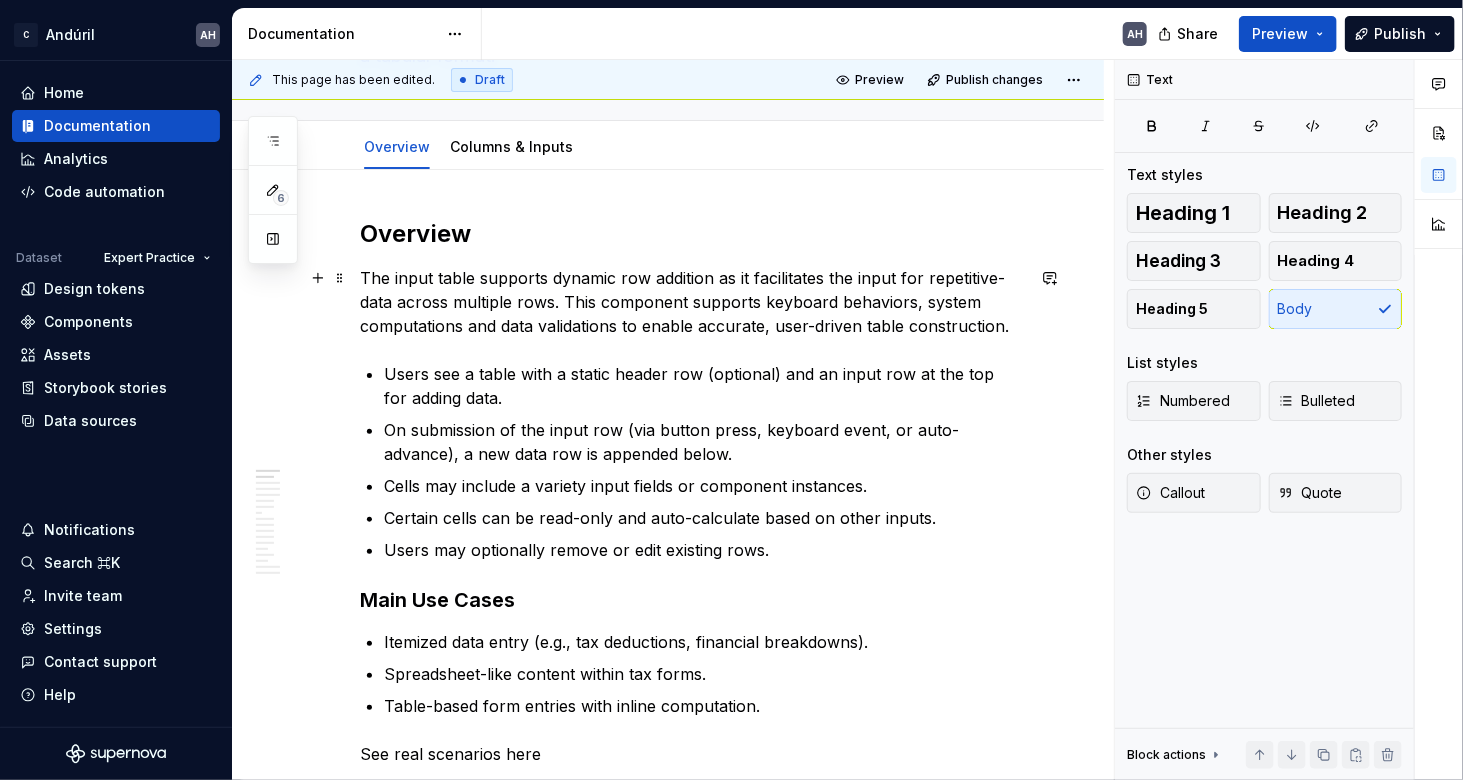 click on "The input table supports dynamic row addition as it facilitates the input for repetitive-data across multiple rows. This component supports keyboard behaviors, system computations and data validations to enable accurate, user-driven table construction." at bounding box center [692, 302] 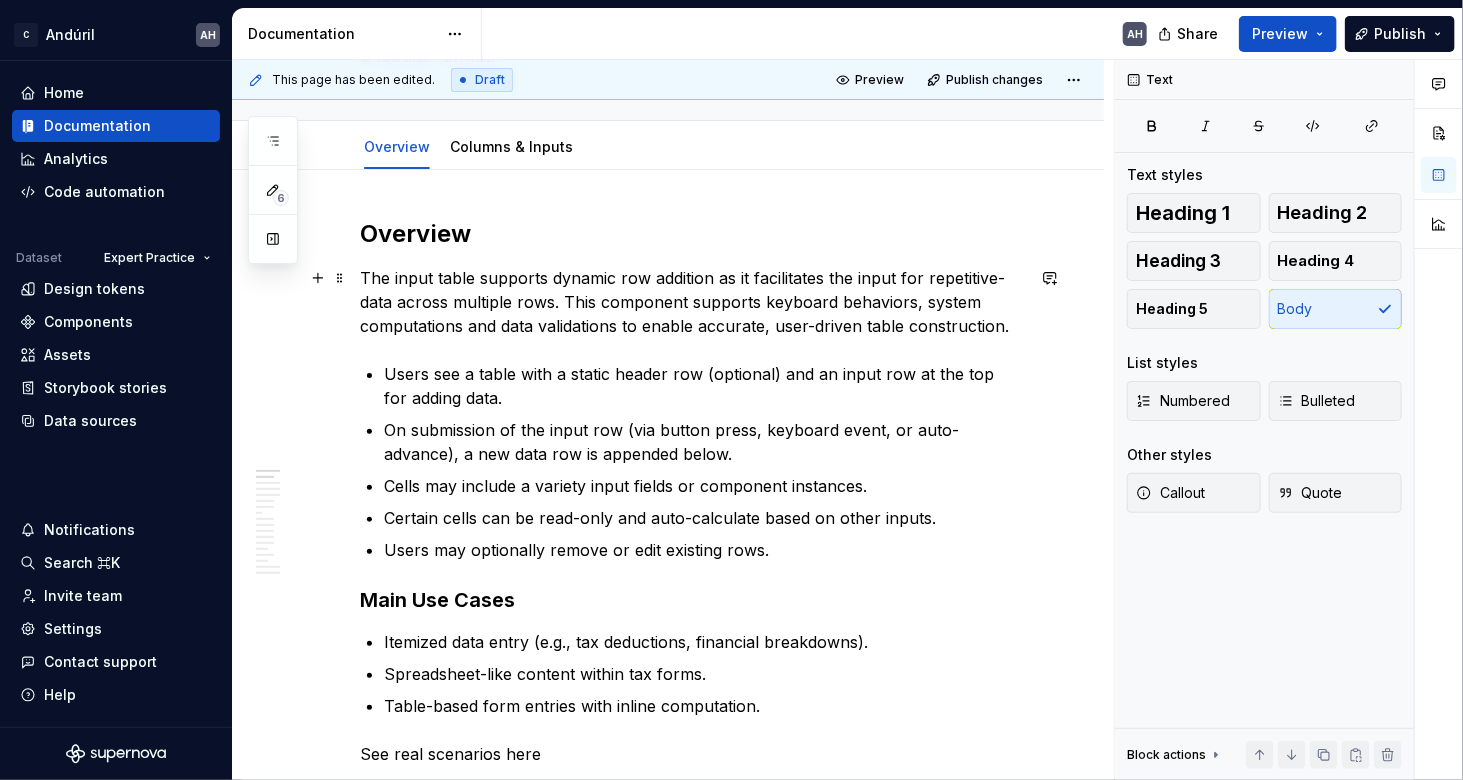 click on "The input table supports dynamic row addition as it facilitates the input for repetitive-data across multiple rows. This component supports keyboard behaviors, system computations and data validations to enable accurate, user-driven table construction." at bounding box center (692, 302) 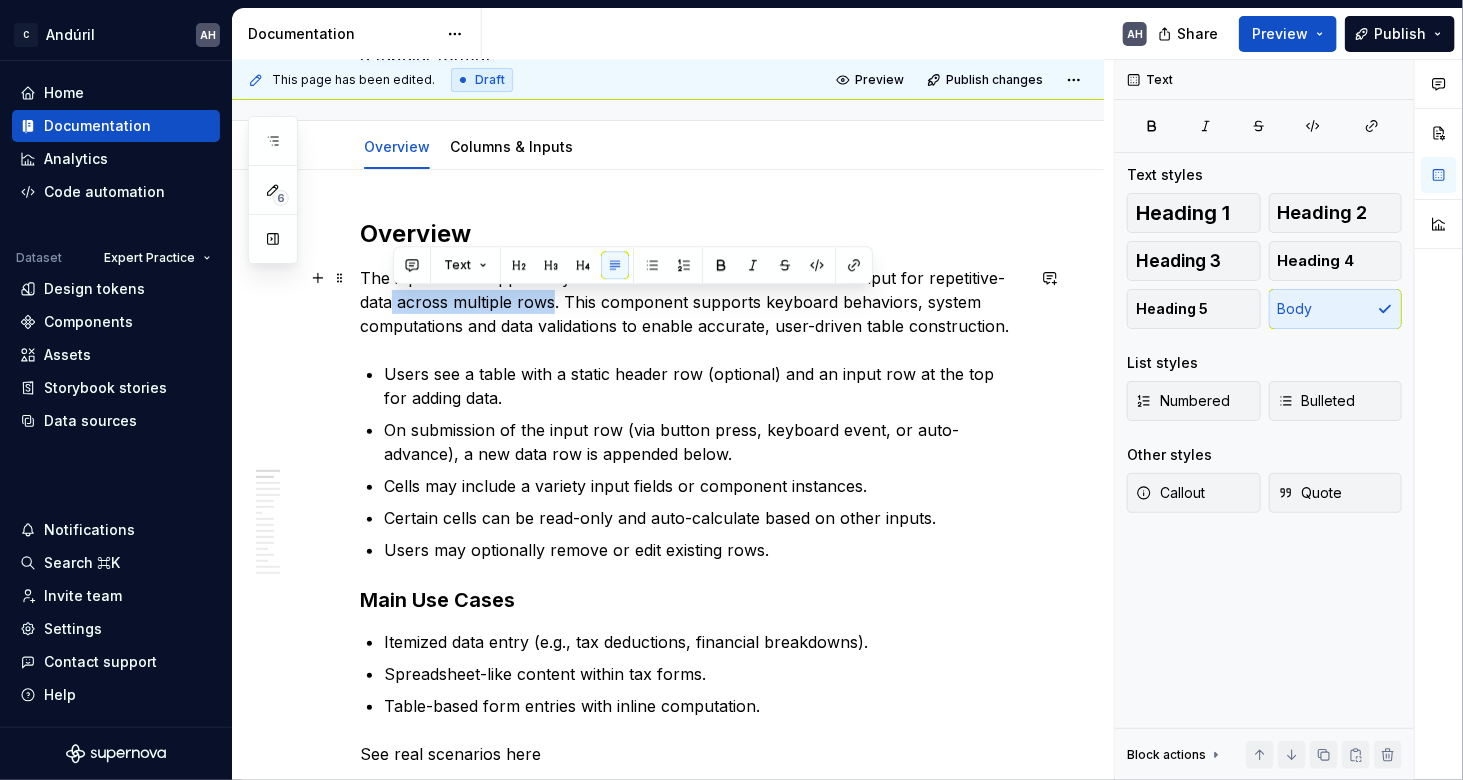 drag, startPoint x: 551, startPoint y: 302, endPoint x: 392, endPoint y: 297, distance: 159.0786 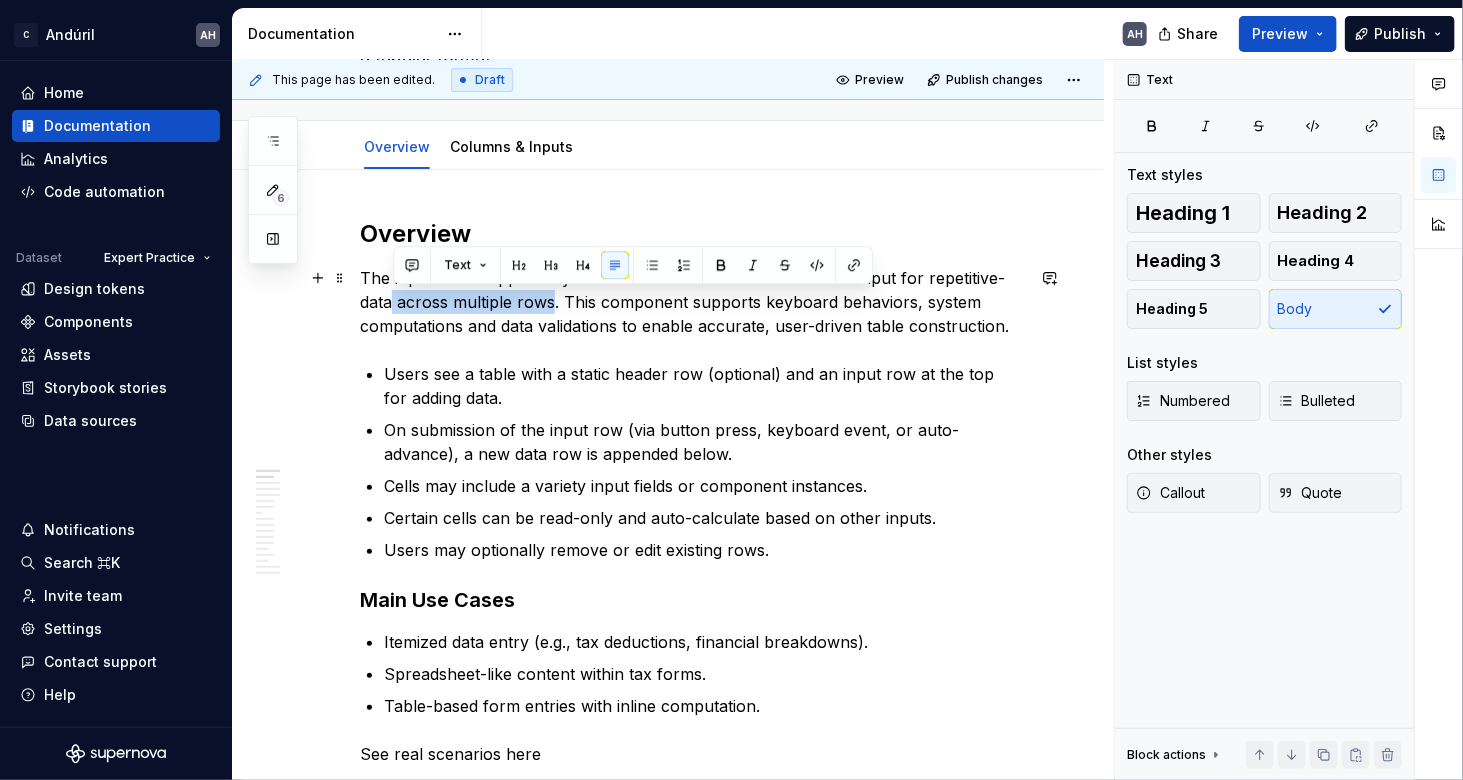 click on "The input table supports dynamic row addition as it facilitates the input for repetitive-data across multiple rows. This component supports keyboard behaviors, system computations and data validations to enable accurate, user-driven table construction." at bounding box center [692, 302] 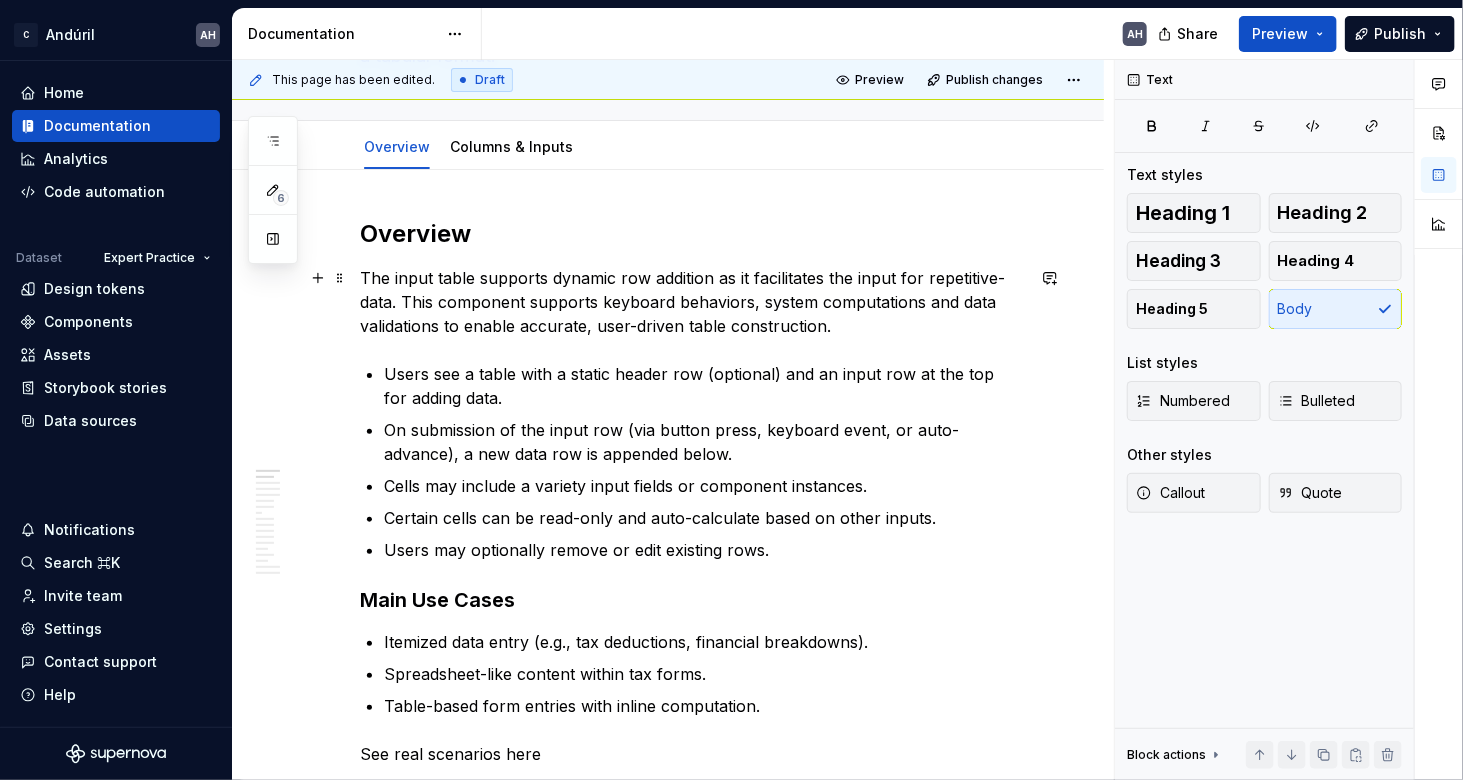 click on "The input table supports dynamic row addition as it facilitates the input for repetitive-data. This component supports keyboard behaviors, system computations and data validations to enable accurate, user-driven table construction." at bounding box center [692, 302] 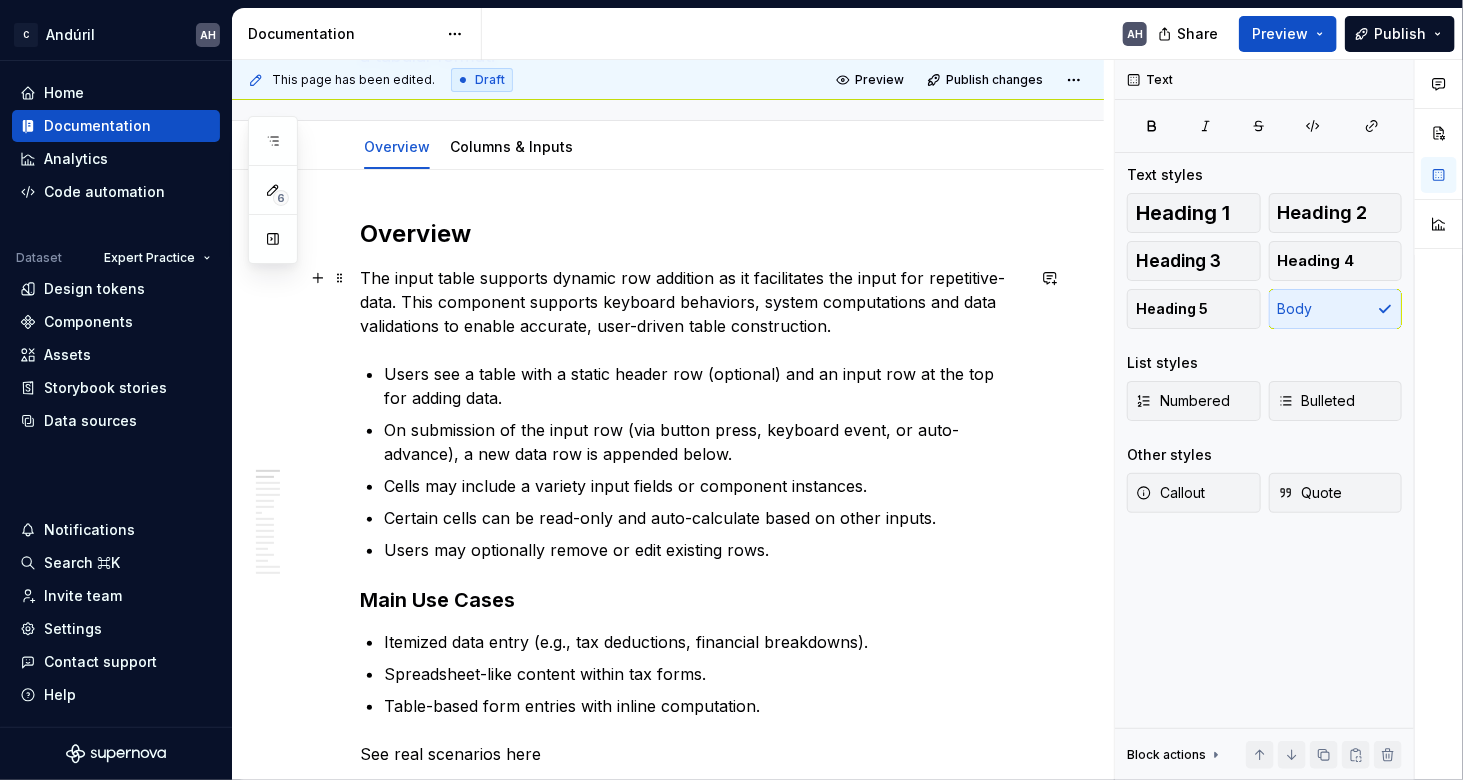 click on "The input table supports dynamic row addition as it facilitates the input for repetitive-data. This component supports keyboard behaviors, system computations and data validations to enable accurate, user-driven table construction." at bounding box center (692, 302) 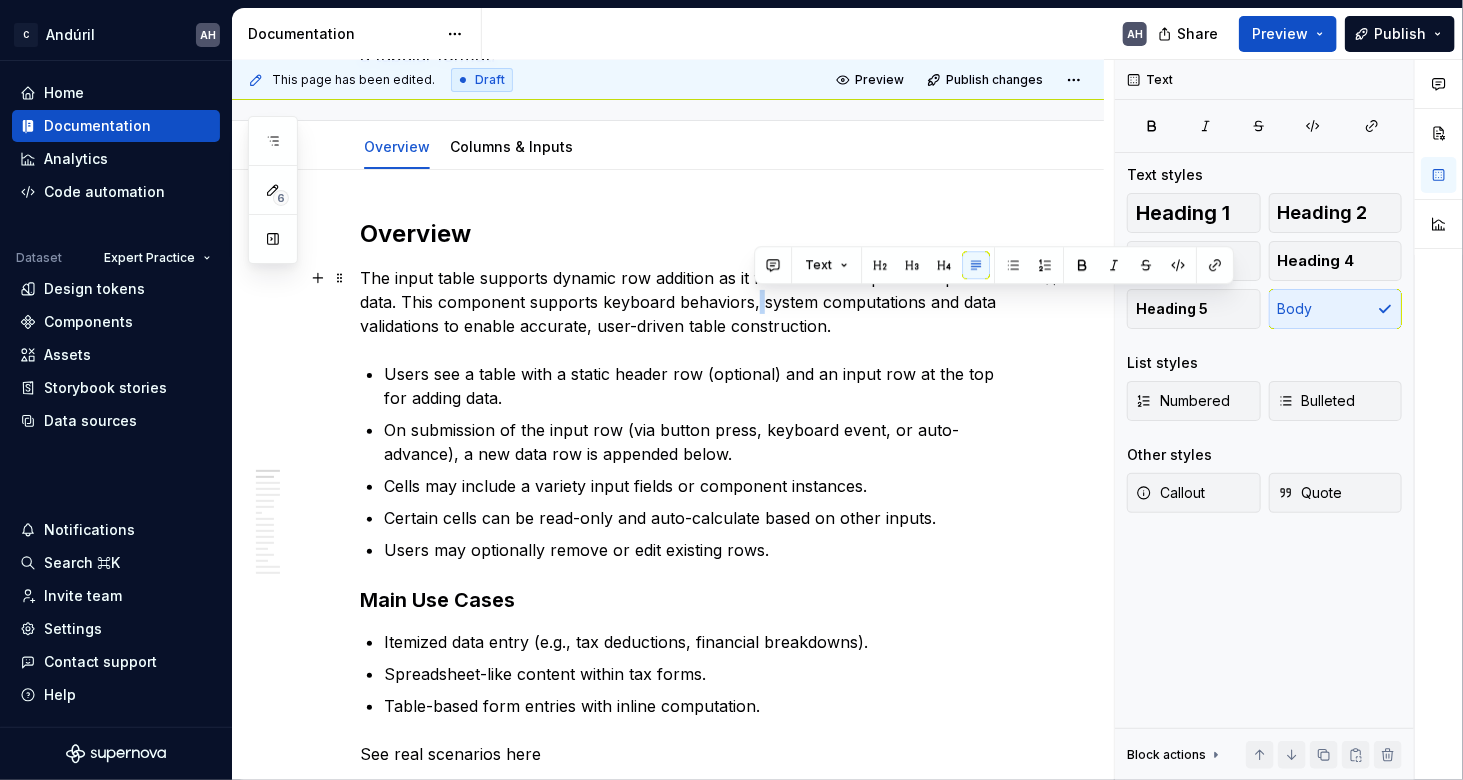 click on "The input table supports dynamic row addition as it facilitates the input for repetitive-data. This component supports keyboard behaviors, system computations and data validations to enable accurate, user-driven table construction." at bounding box center (692, 302) 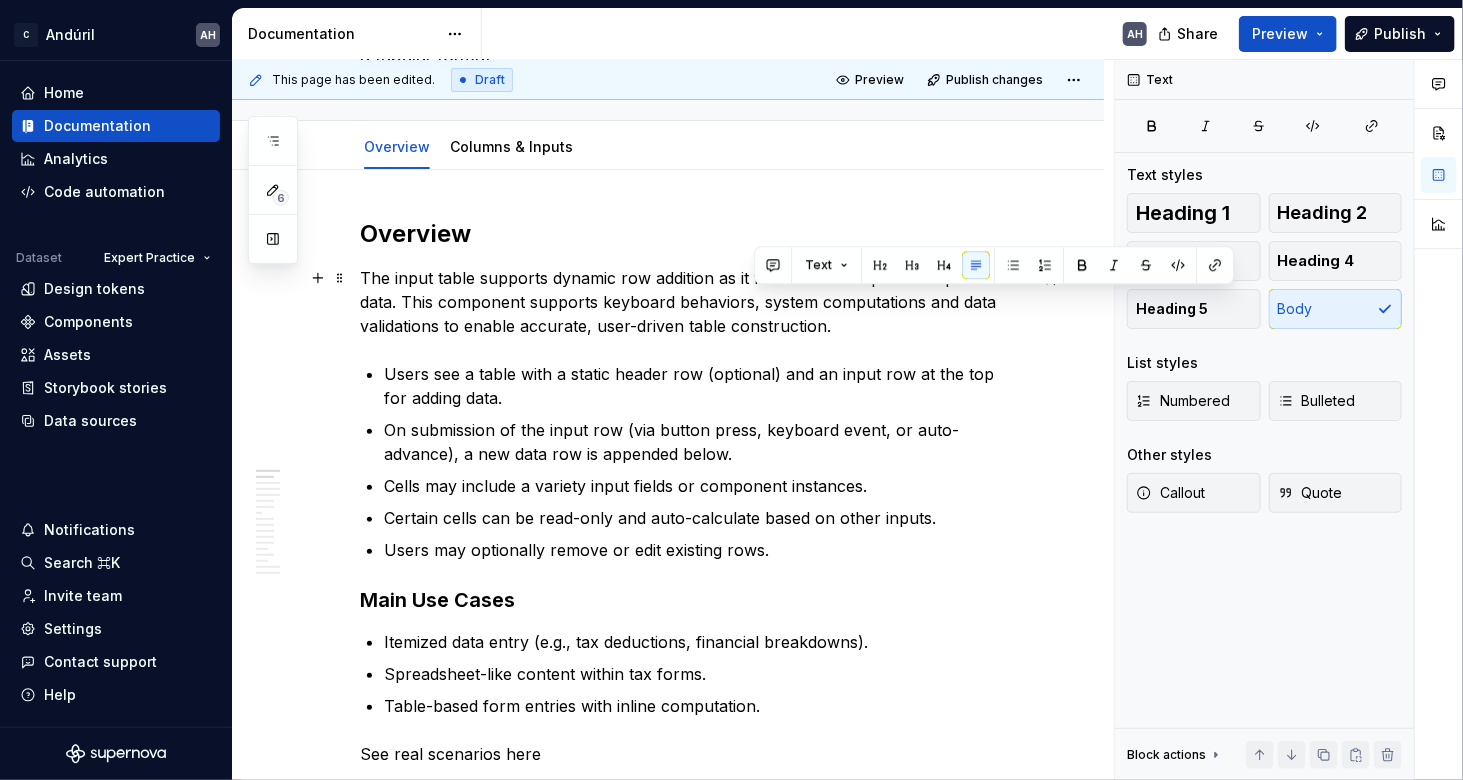 click on "The input table supports dynamic row addition as it facilitates the input for repetitive-data. This component supports keyboard behaviors, system computations and data validations to enable accurate, user-driven table construction." at bounding box center [692, 302] 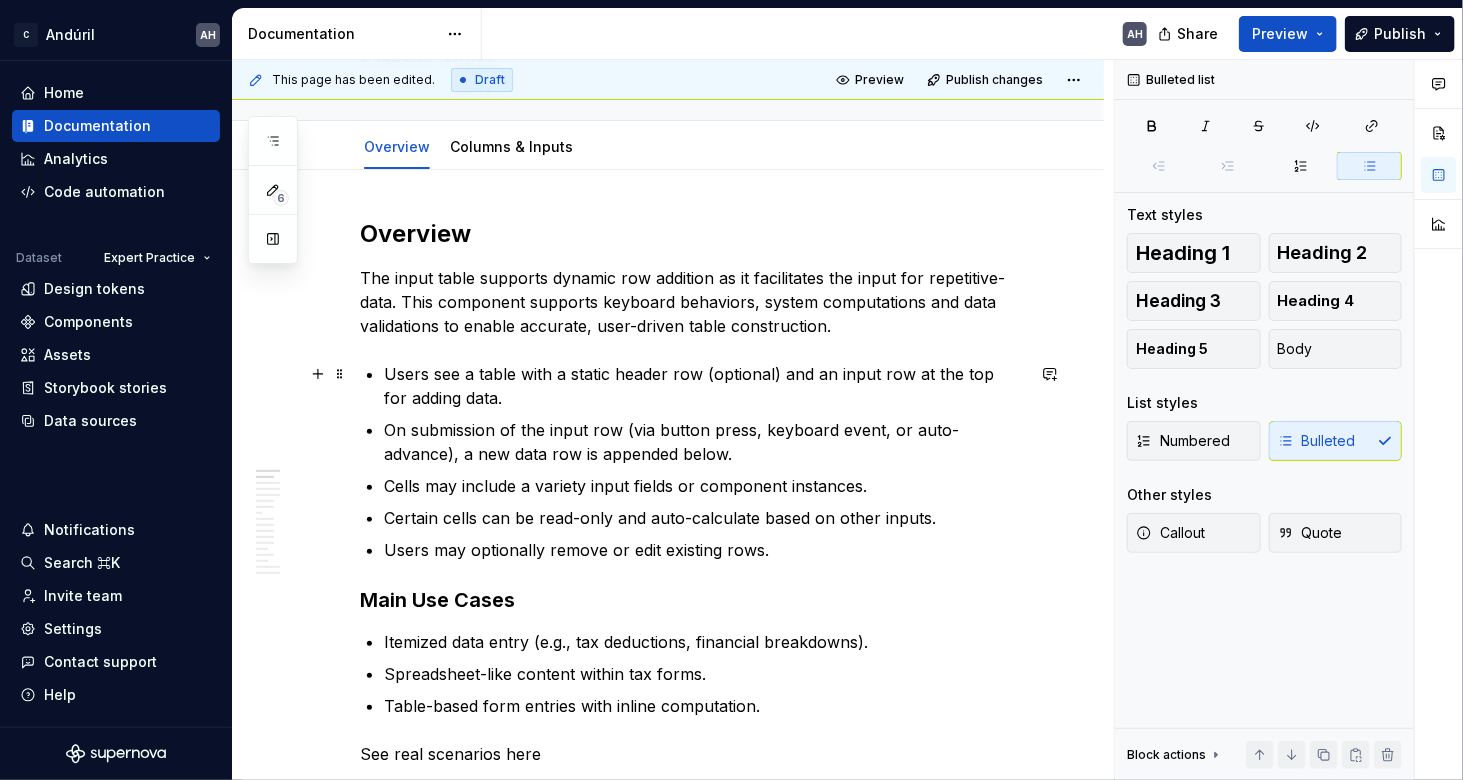 click on "Users see a table with a static header row (optional) and an input row at the top for adding data." at bounding box center [704, 386] 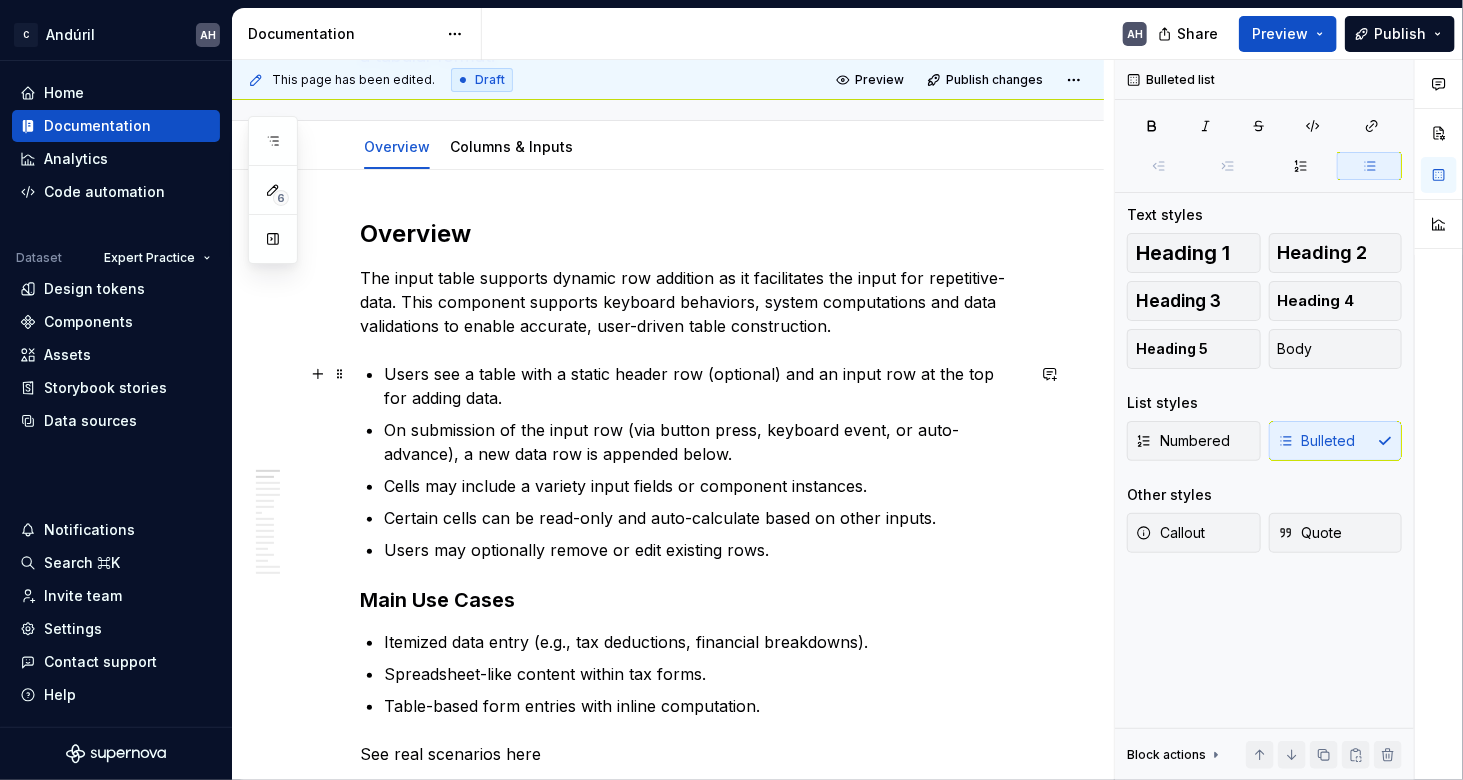 click on "Users see a table with a static header row (optional) and an input row at the top for adding data." at bounding box center (704, 386) 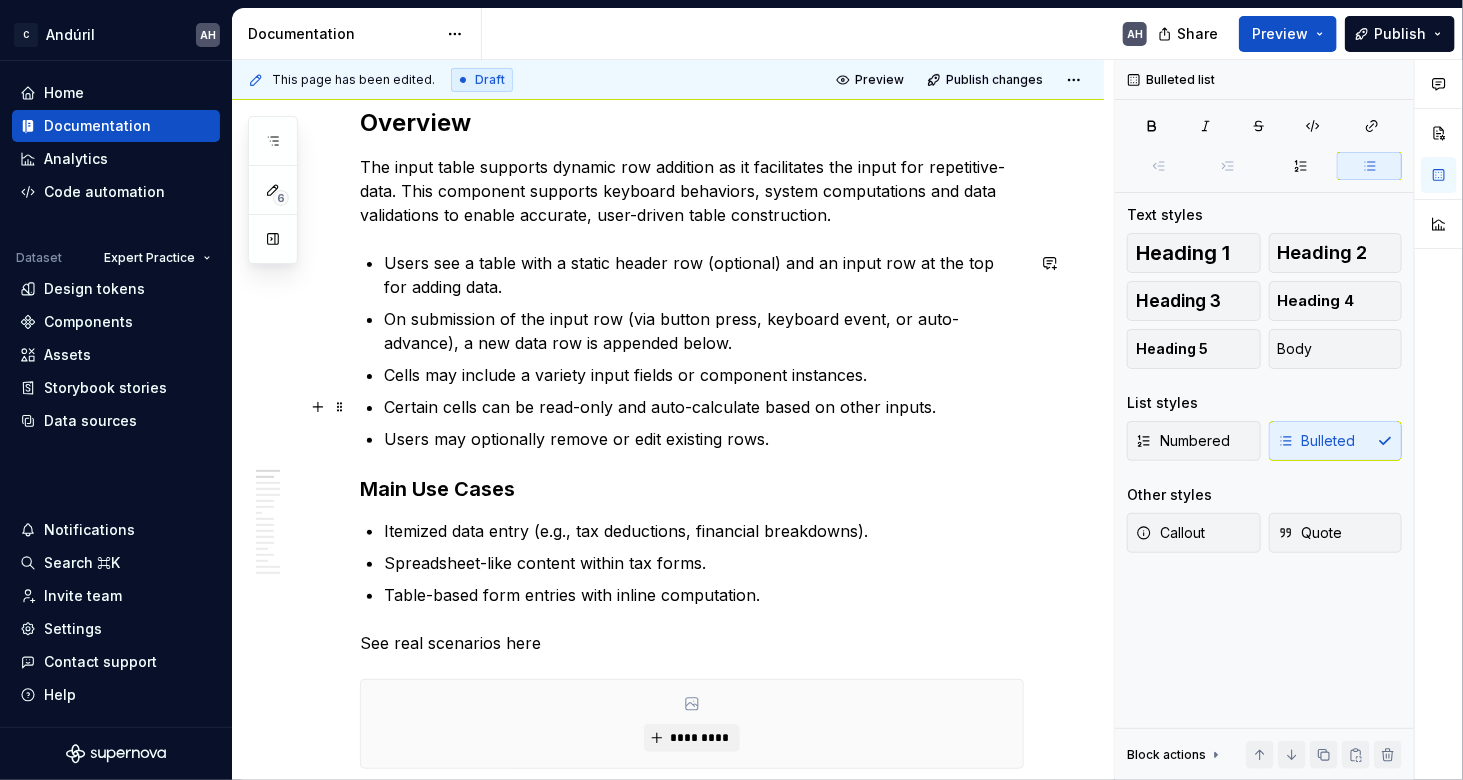 scroll, scrollTop: 400, scrollLeft: 0, axis: vertical 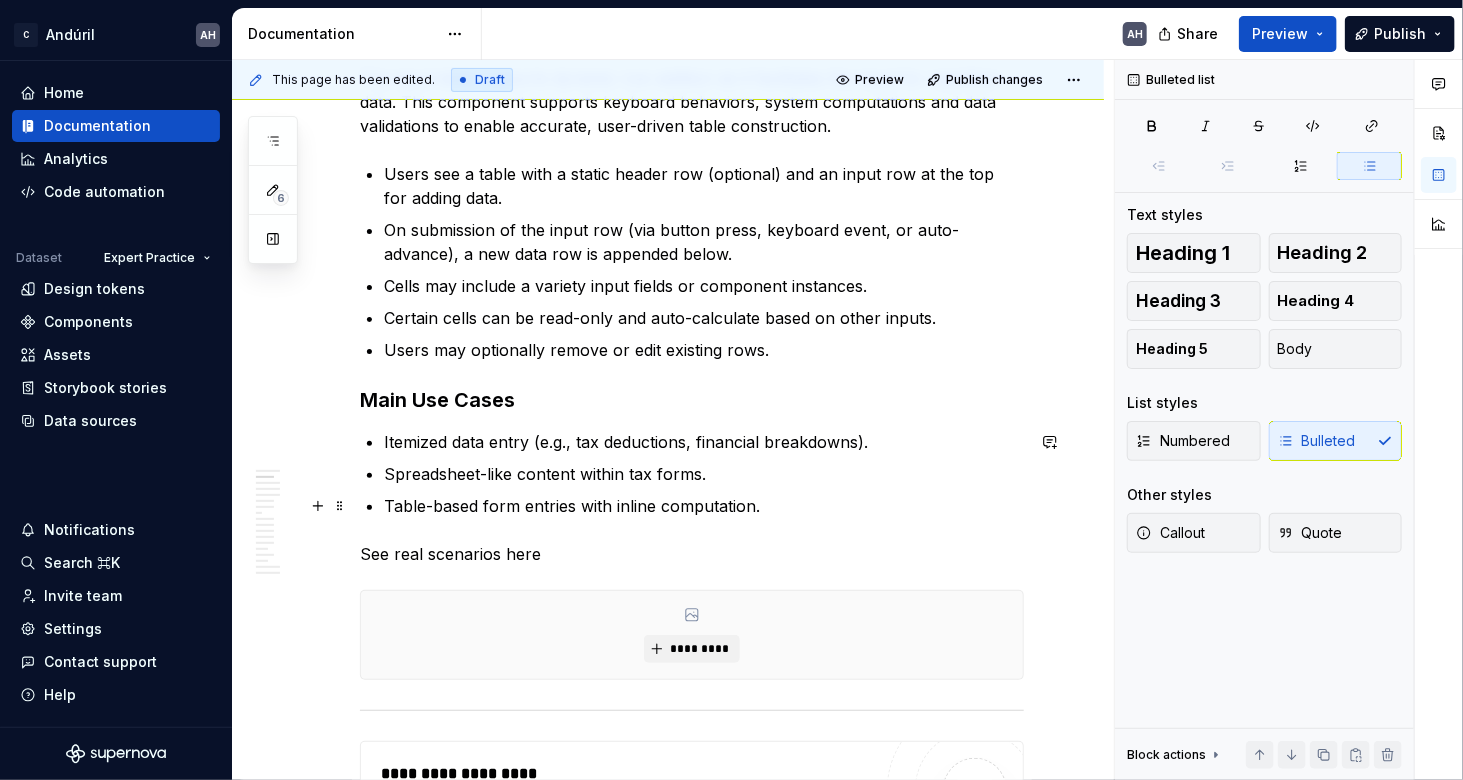 click on "Table-based form entries with inline computation." at bounding box center (704, 506) 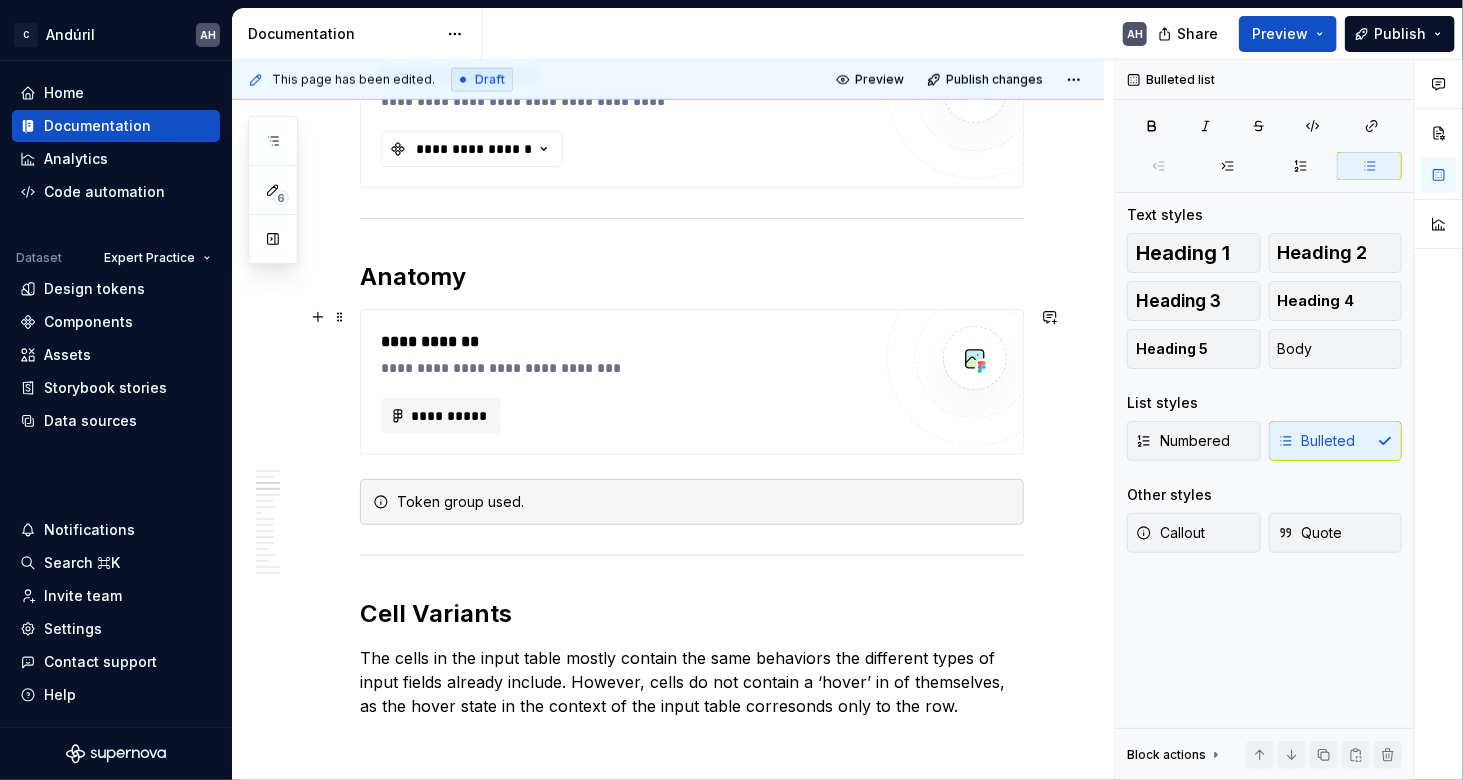 scroll, scrollTop: 1100, scrollLeft: 0, axis: vertical 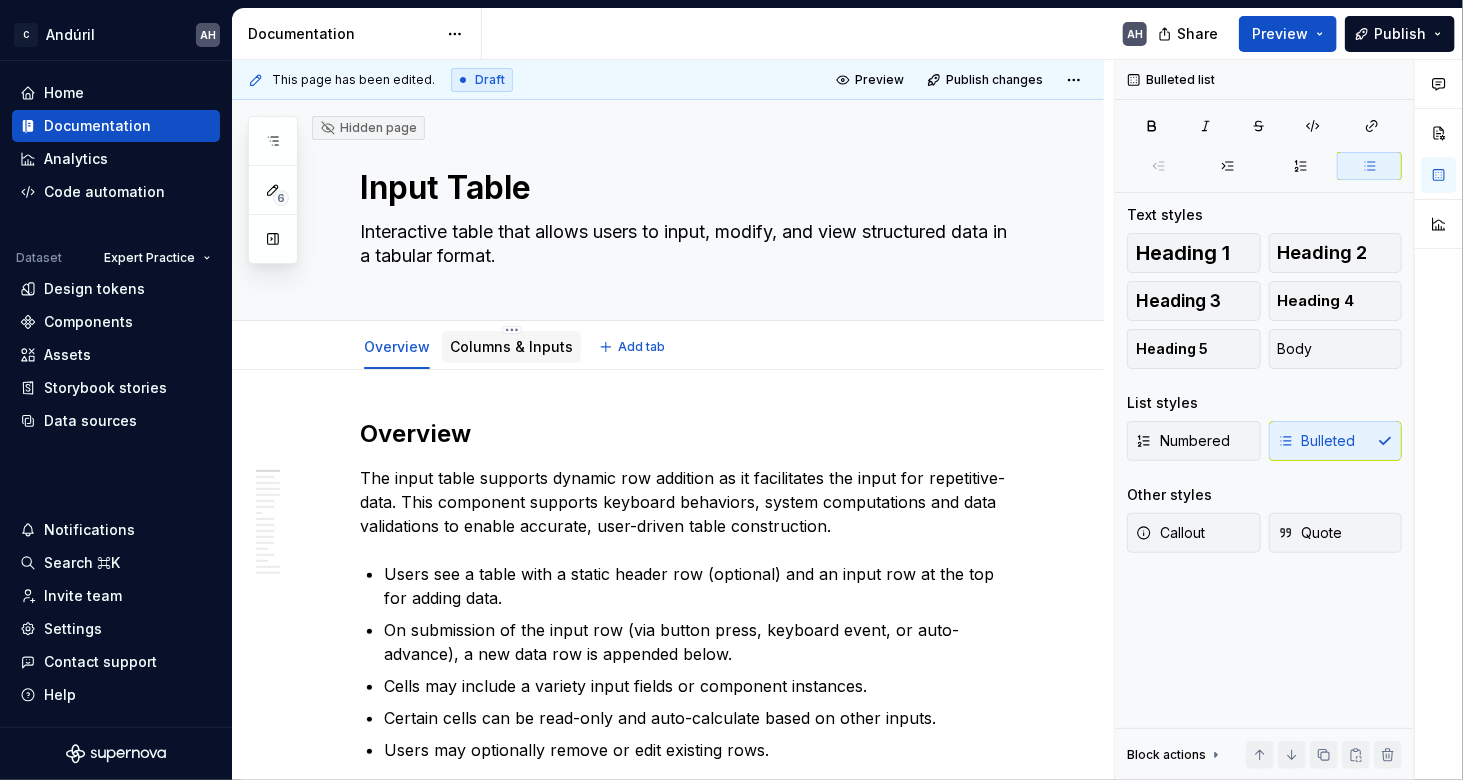 click on "Columns & Inputs" at bounding box center [511, 346] 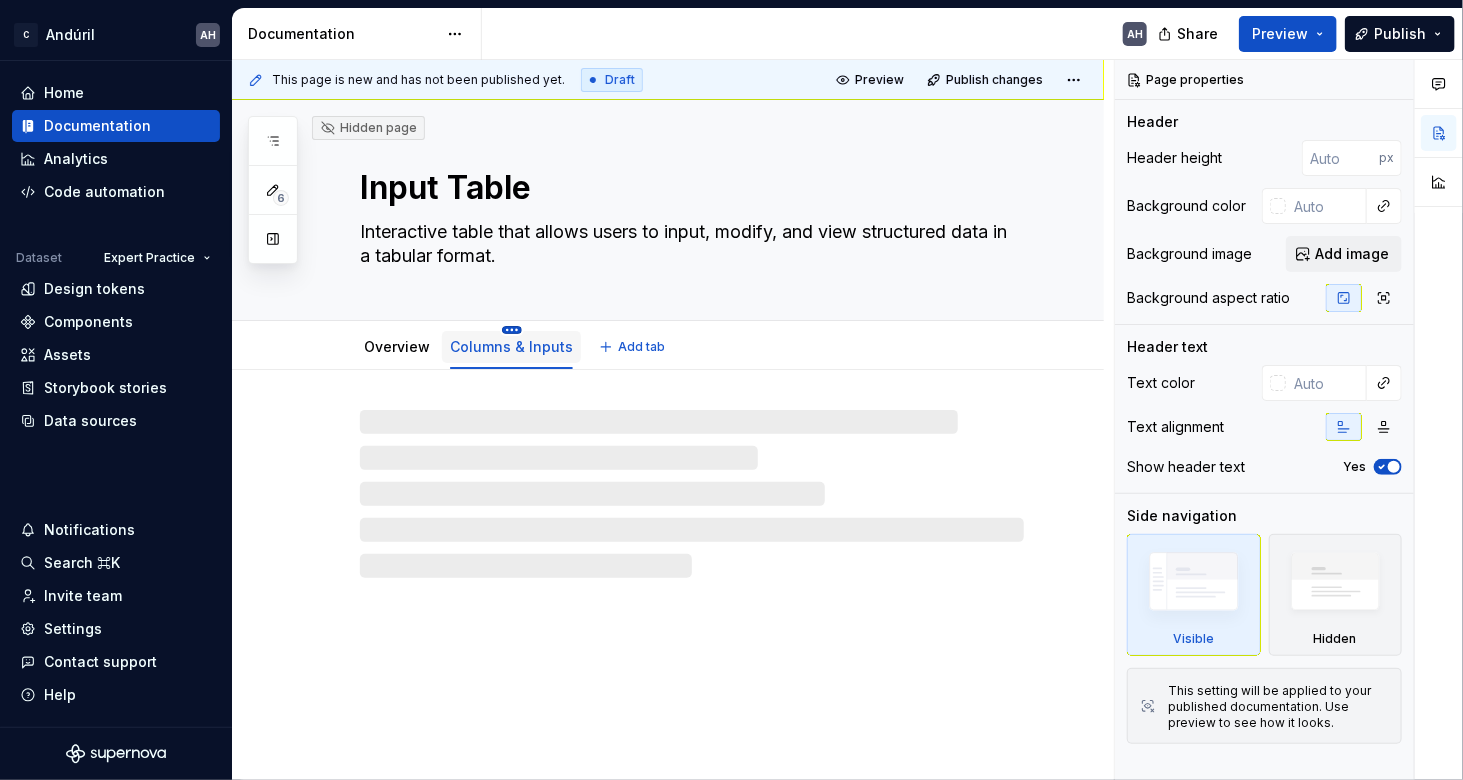 click on "C Andúril AH Home Documentation Analytics Code automation Dataset Expert Practice Design tokens Components Assets Storybook stories Data sources Notifications Search ⌘K Invite team Settings Contact support Help Documentation AH Share Preview Publish 6 Pages Add
Accessibility guide for tree Page tree.
Navigate the tree with the arrow keys. Common tree hotkeys apply. Further keybindings are available:
enter to execute primary action on focused item
f2 to start renaming the focused item
escape to abort renaming an item
control+d to start dragging selected items
Welcome Foundations Color Core Tokens "Bridge Tokens" Semantic Tokens Brands Typography Sizes & Spacing Component Library Component detail template Component overview Buttons Breadcrumb Form Blocks Form Container Input Fields & Controls Input Table Overview Columns & Inputs AH Tax Rows Tax Row Data Grids Due Dates: Task Data Grids Tax Returns Data Grid test page Locked Features px" at bounding box center (731, 390) 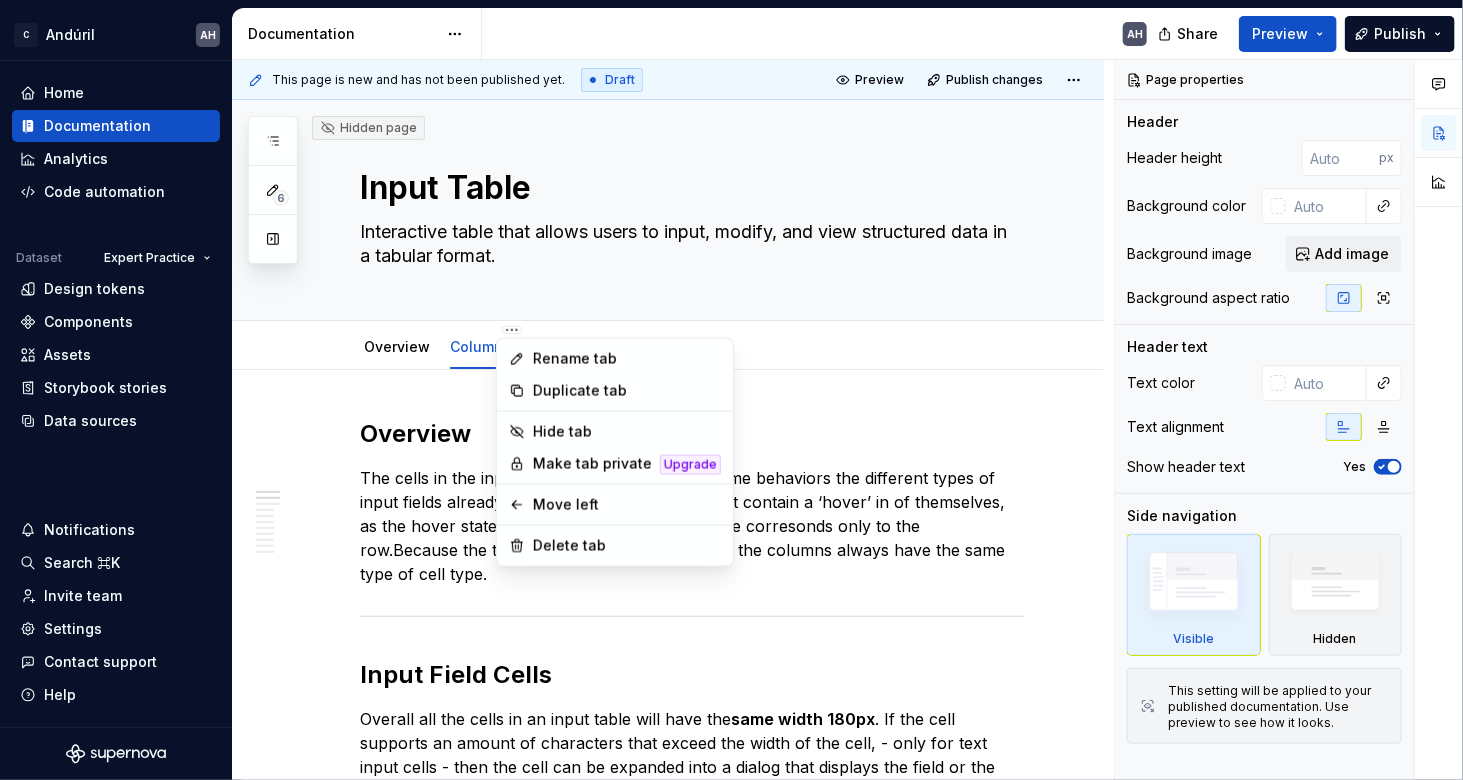 click on "C Andúril AH Home Documentation Analytics Code automation Dataset Expert Practice Design tokens Components Assets Storybook stories Data sources Notifications Search ⌘K Invite team Settings Contact support Help Documentation AH Share Preview Publish 6 Pages Add
Accessibility guide for tree Page tree.
Navigate the tree with the arrow keys. Common tree hotkeys apply. Further keybindings are available:
enter to execute primary action on focused item
f2 to start renaming the focused item
escape to abort renaming an item
control+d to start dragging selected items
Welcome Foundations Color Core Tokens "Bridge Tokens" Semantic Tokens Brands Typography Sizes & Spacing Component Library Component detail template Component overview Buttons Breadcrumb Form Blocks Form Container Input Fields & Controls Input Table Overview Columns & Inputs AH Tax Rows Tax Row Data Grids Due Dates: Task Data Grids Tax Returns Data Grid test page Locked Features px" at bounding box center [731, 390] 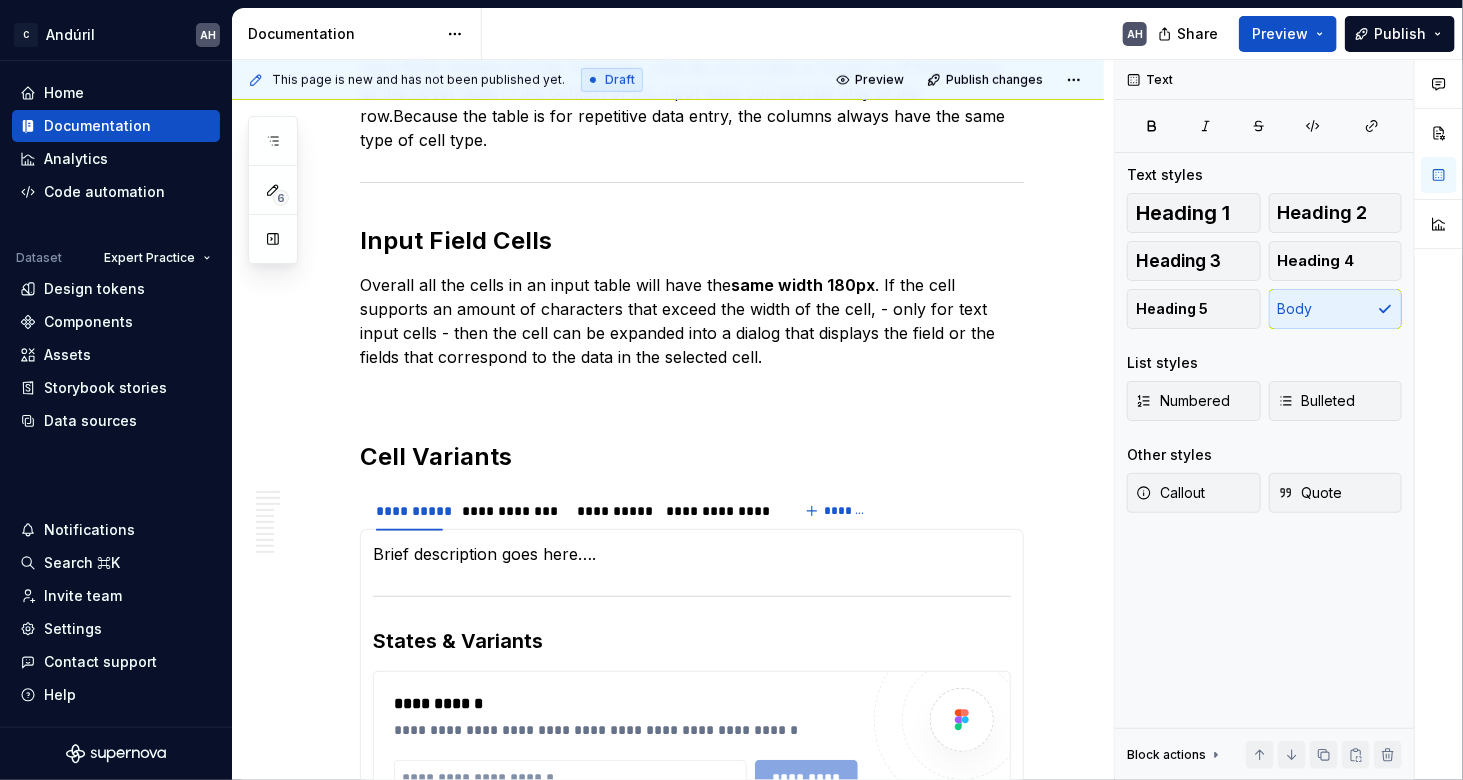 scroll, scrollTop: 0, scrollLeft: 0, axis: both 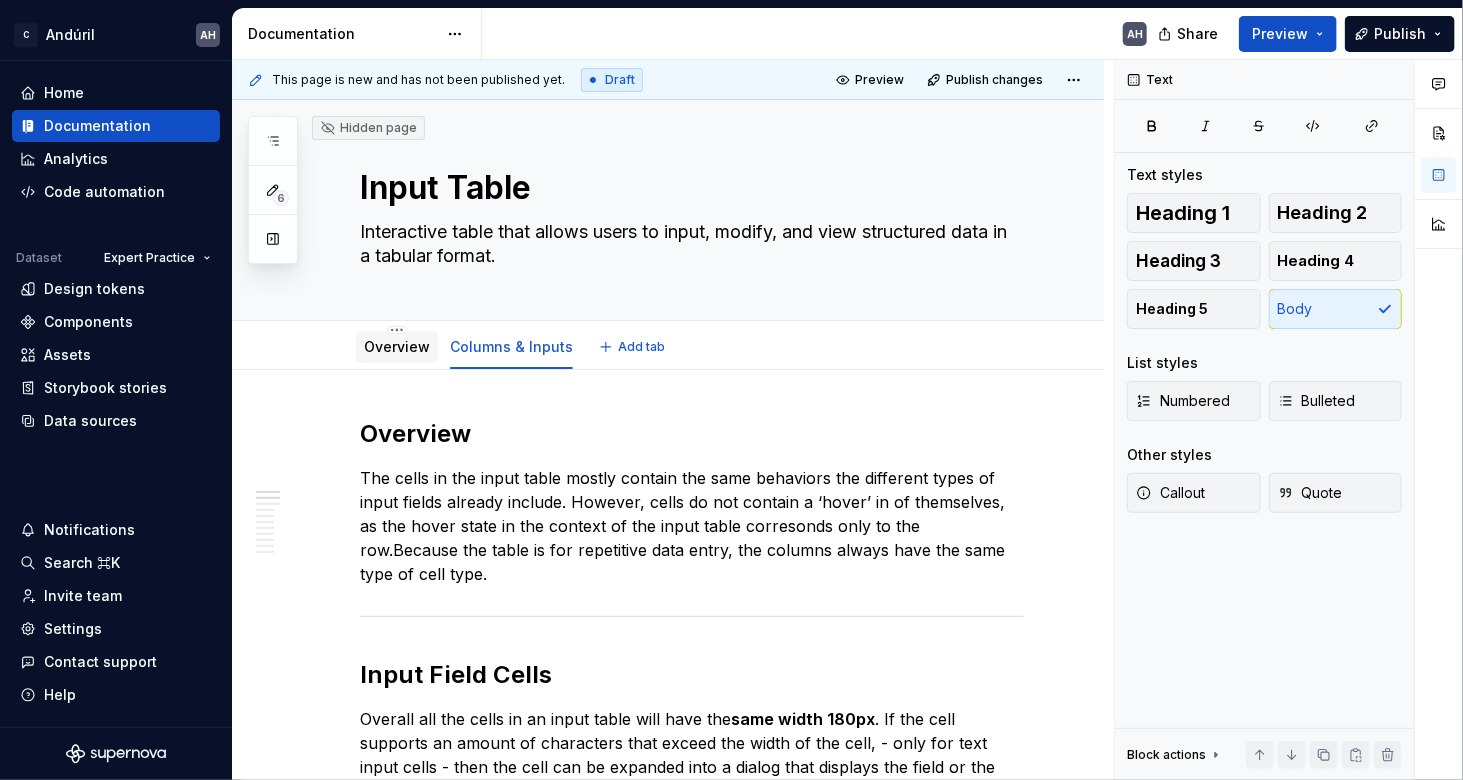 click on "Overview" at bounding box center [397, 346] 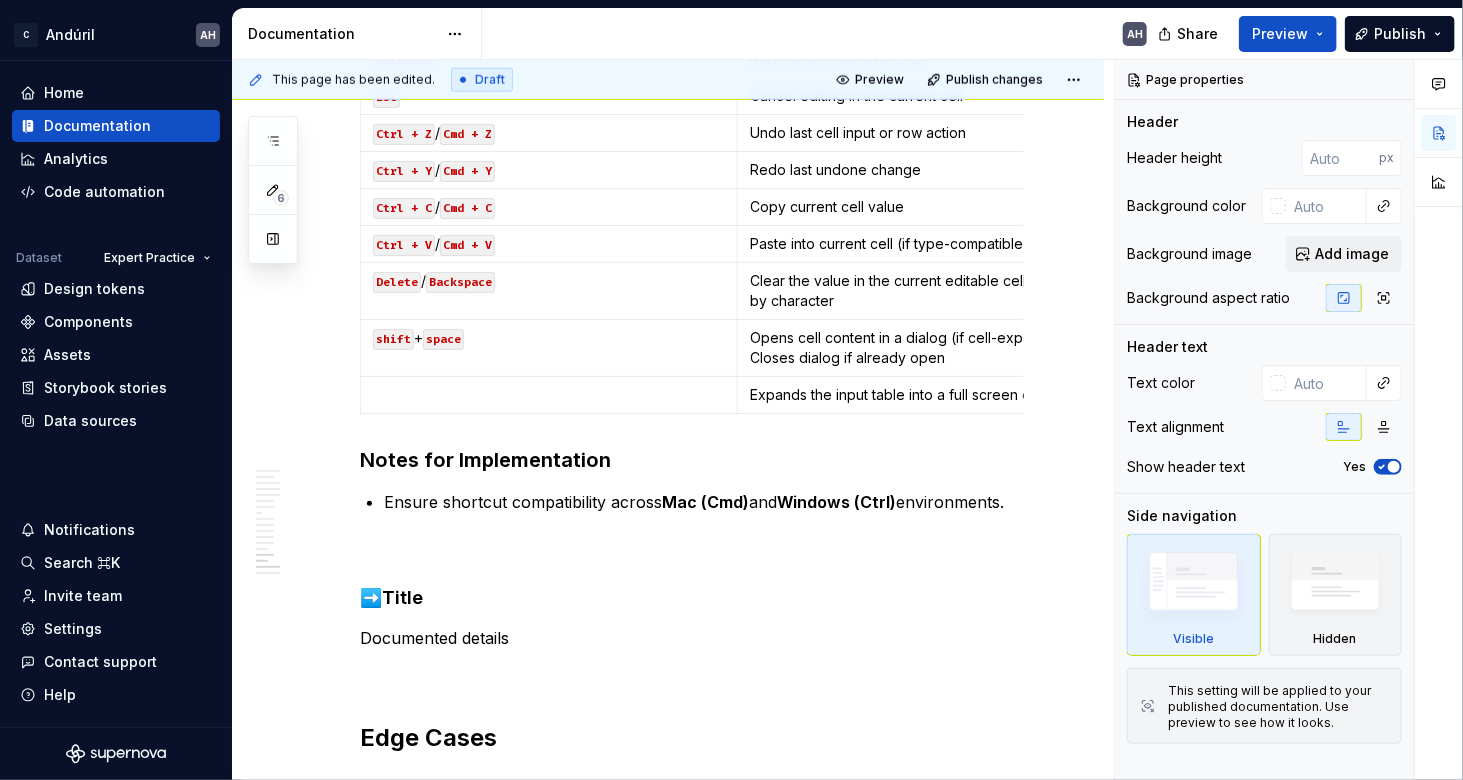 scroll, scrollTop: 4400, scrollLeft: 0, axis: vertical 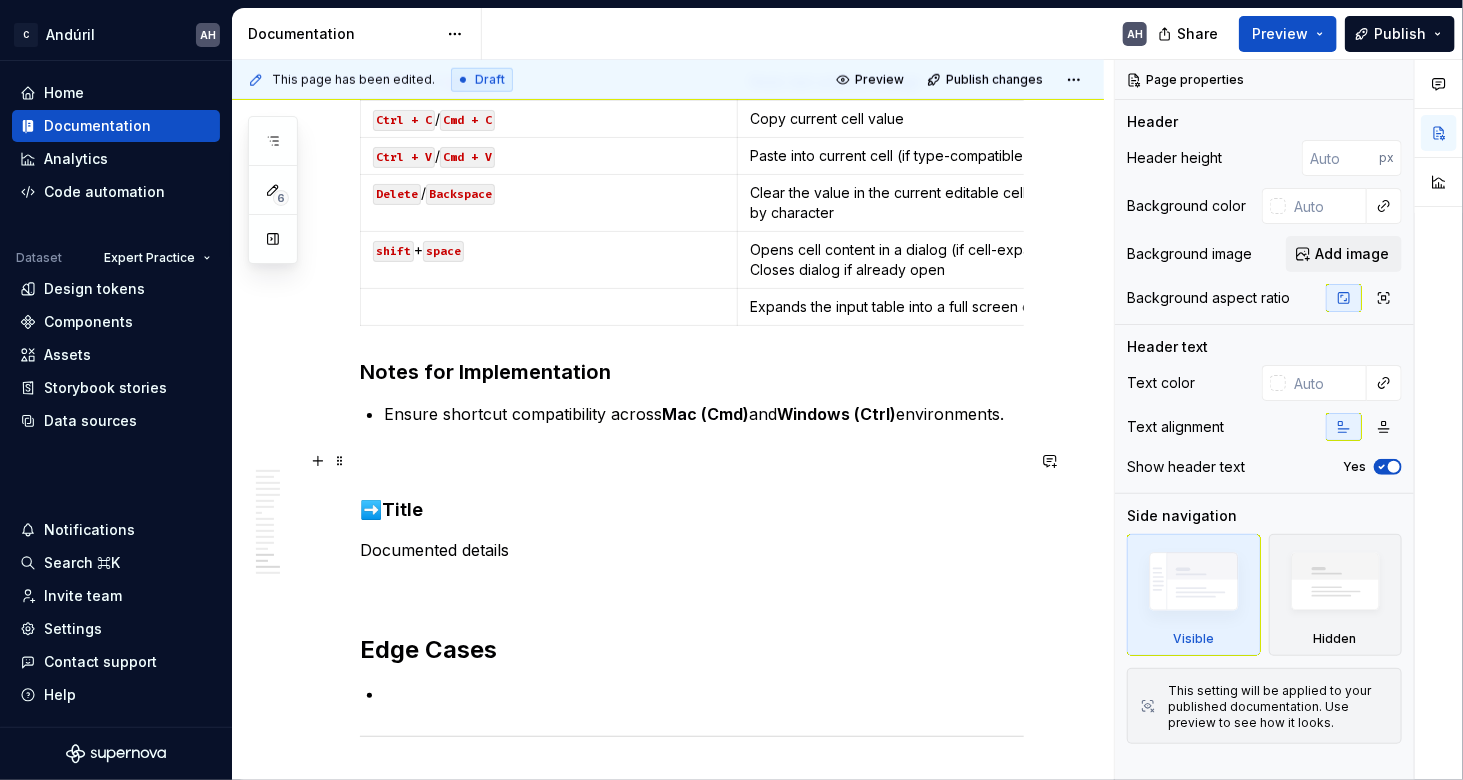 click at bounding box center [692, 462] 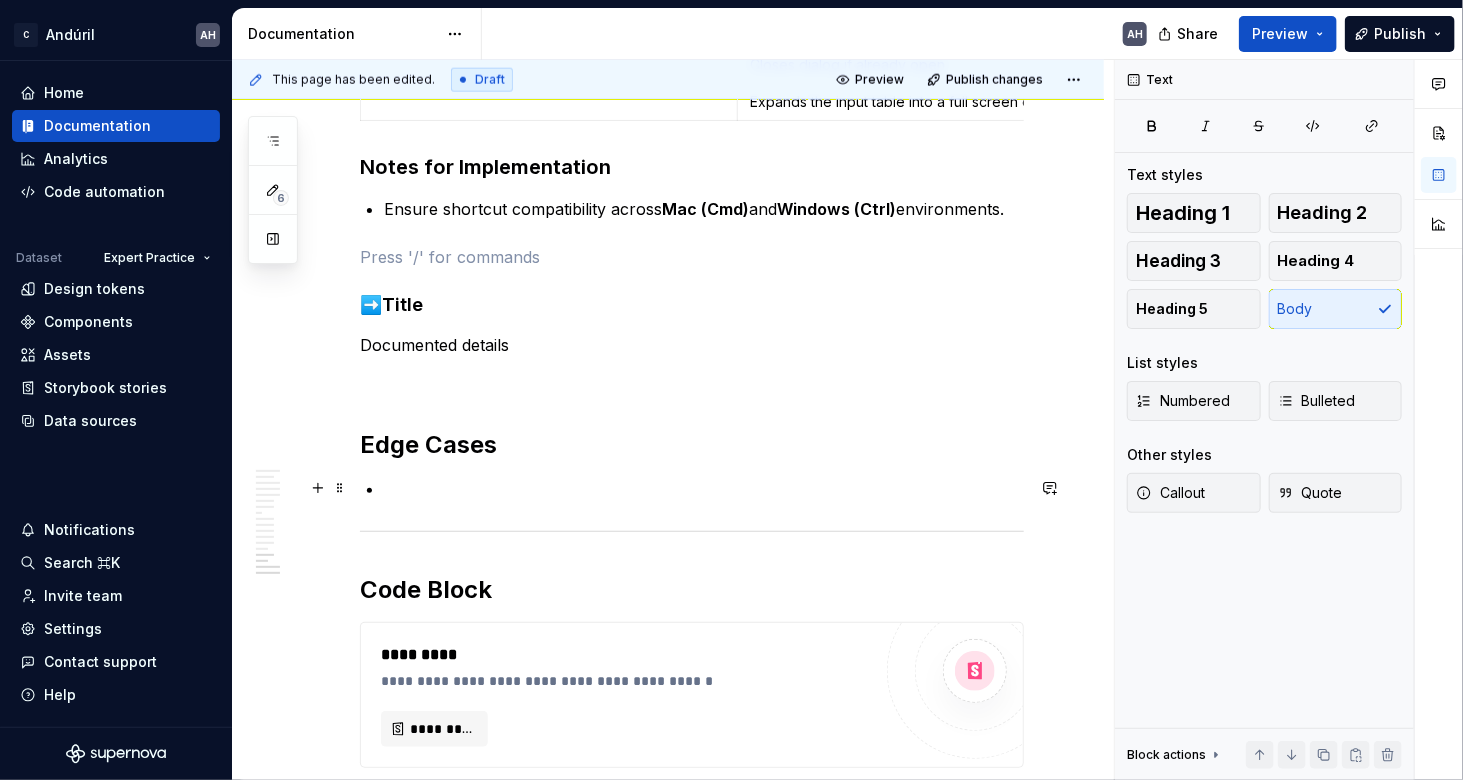 scroll, scrollTop: 4700, scrollLeft: 0, axis: vertical 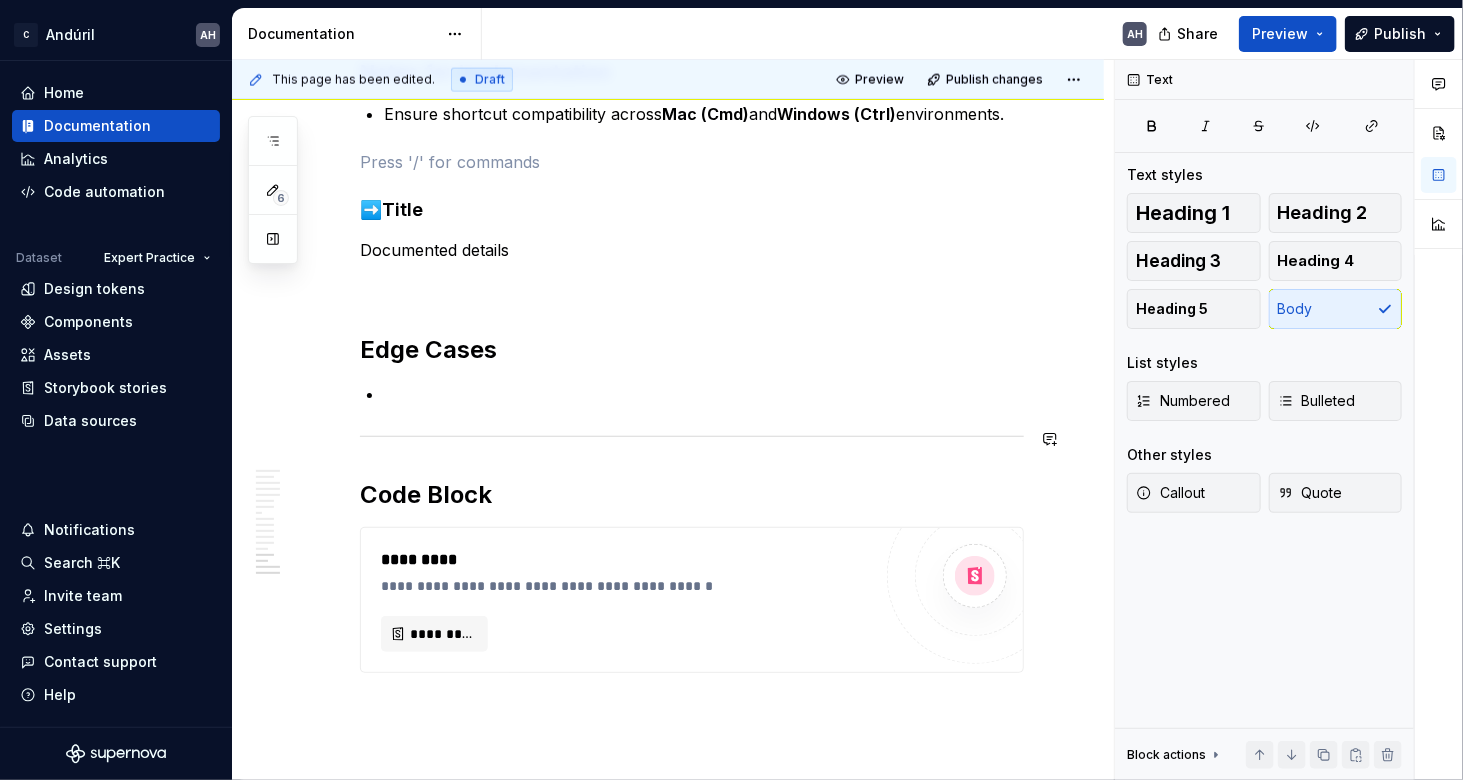 click on "**********" at bounding box center (692, -1781) 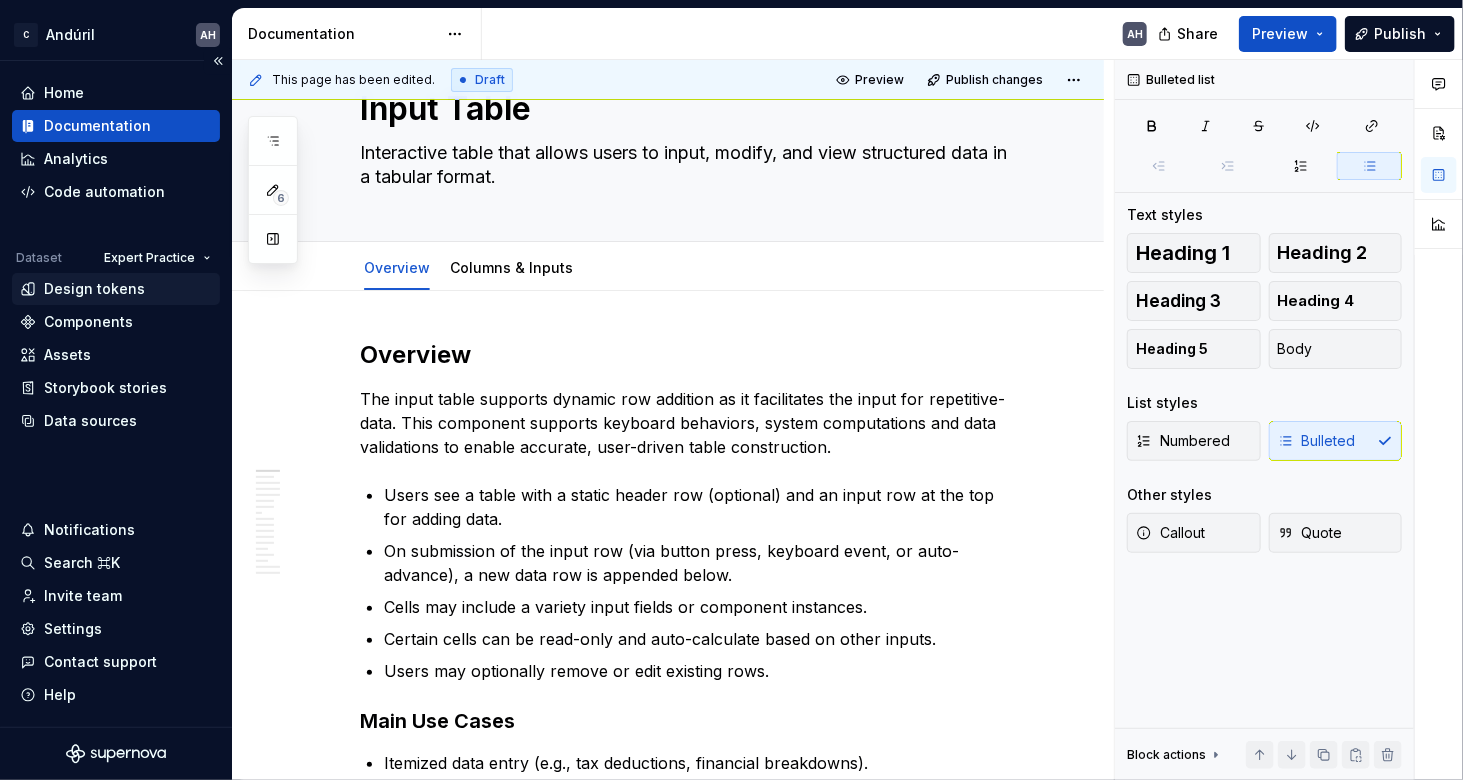 scroll, scrollTop: 0, scrollLeft: 0, axis: both 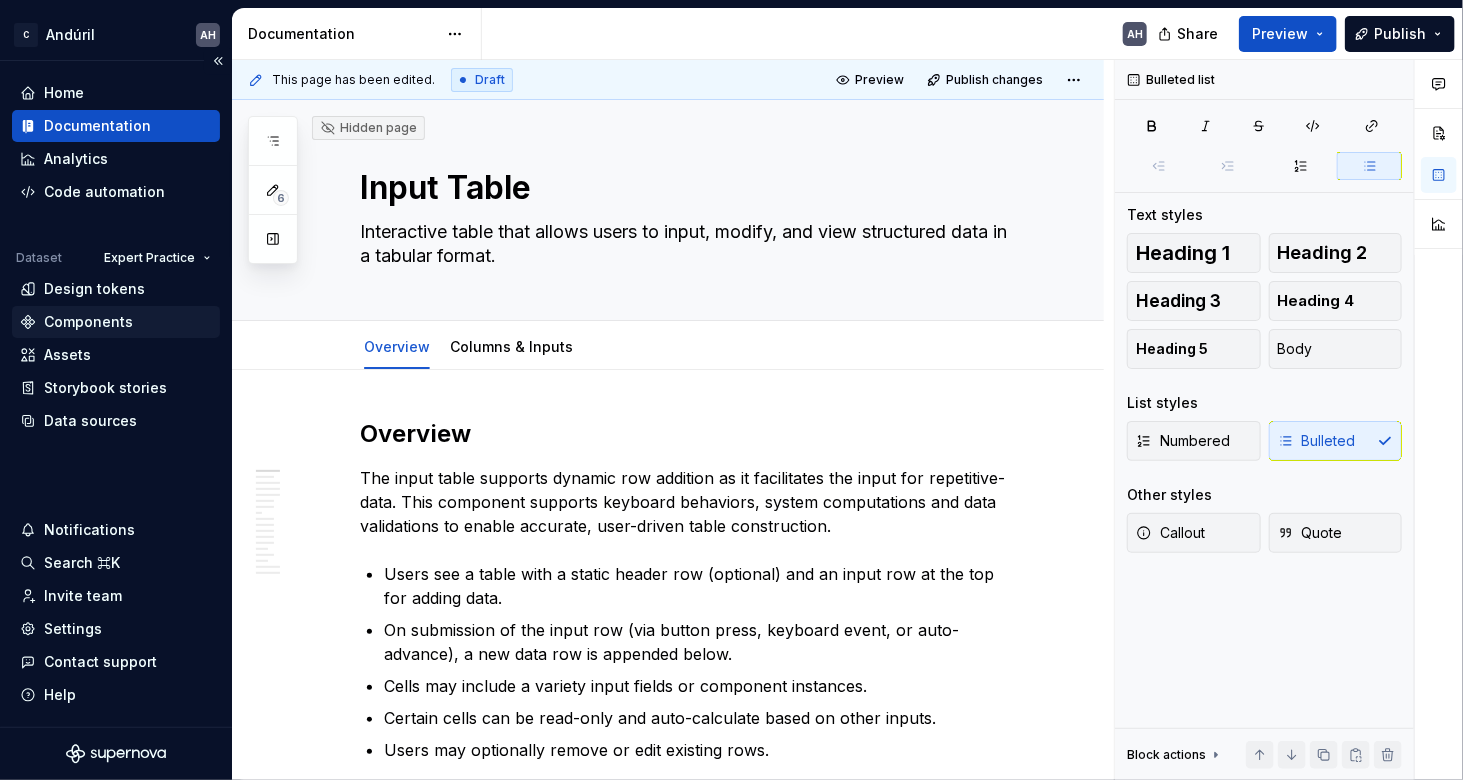 click on "Components" at bounding box center (88, 322) 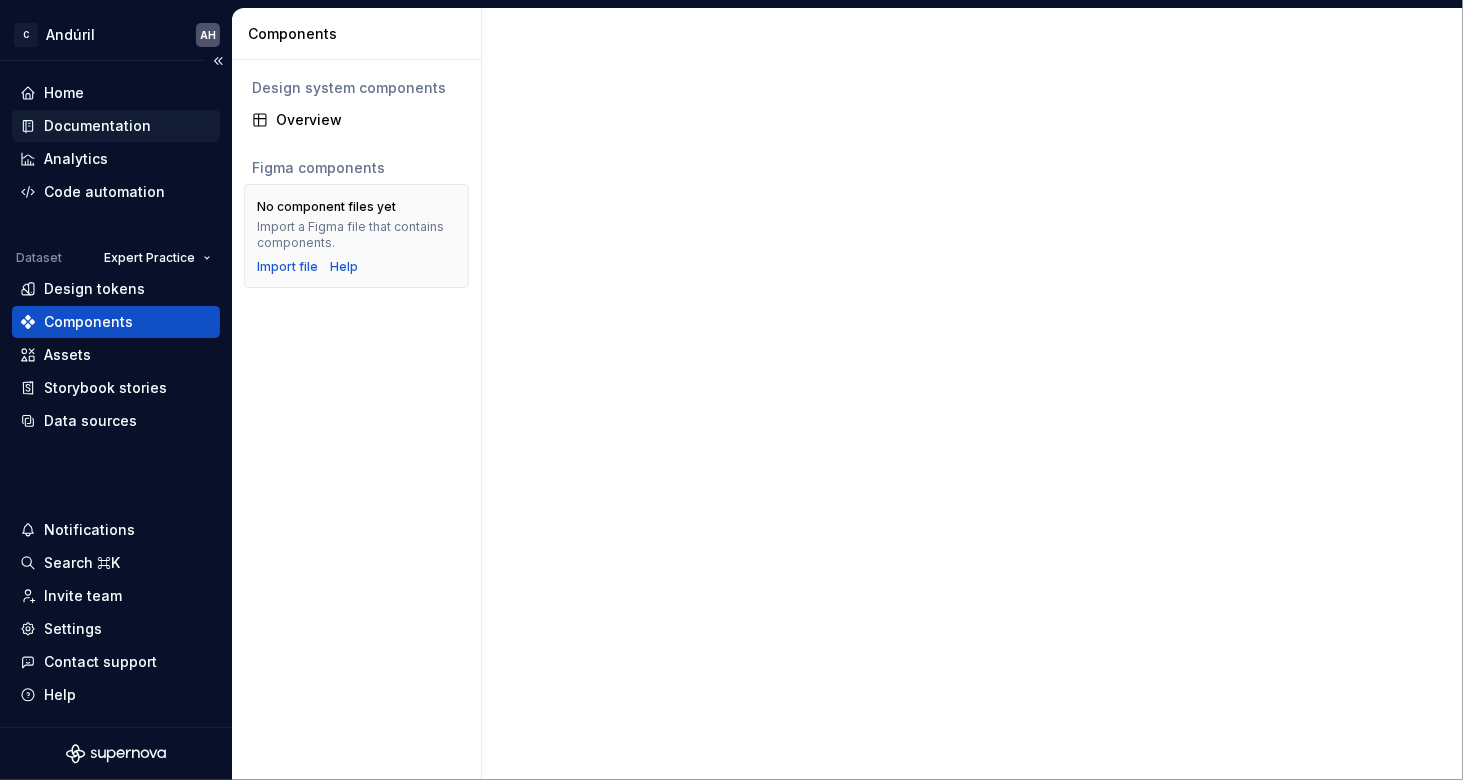 click on "Documentation" at bounding box center (97, 126) 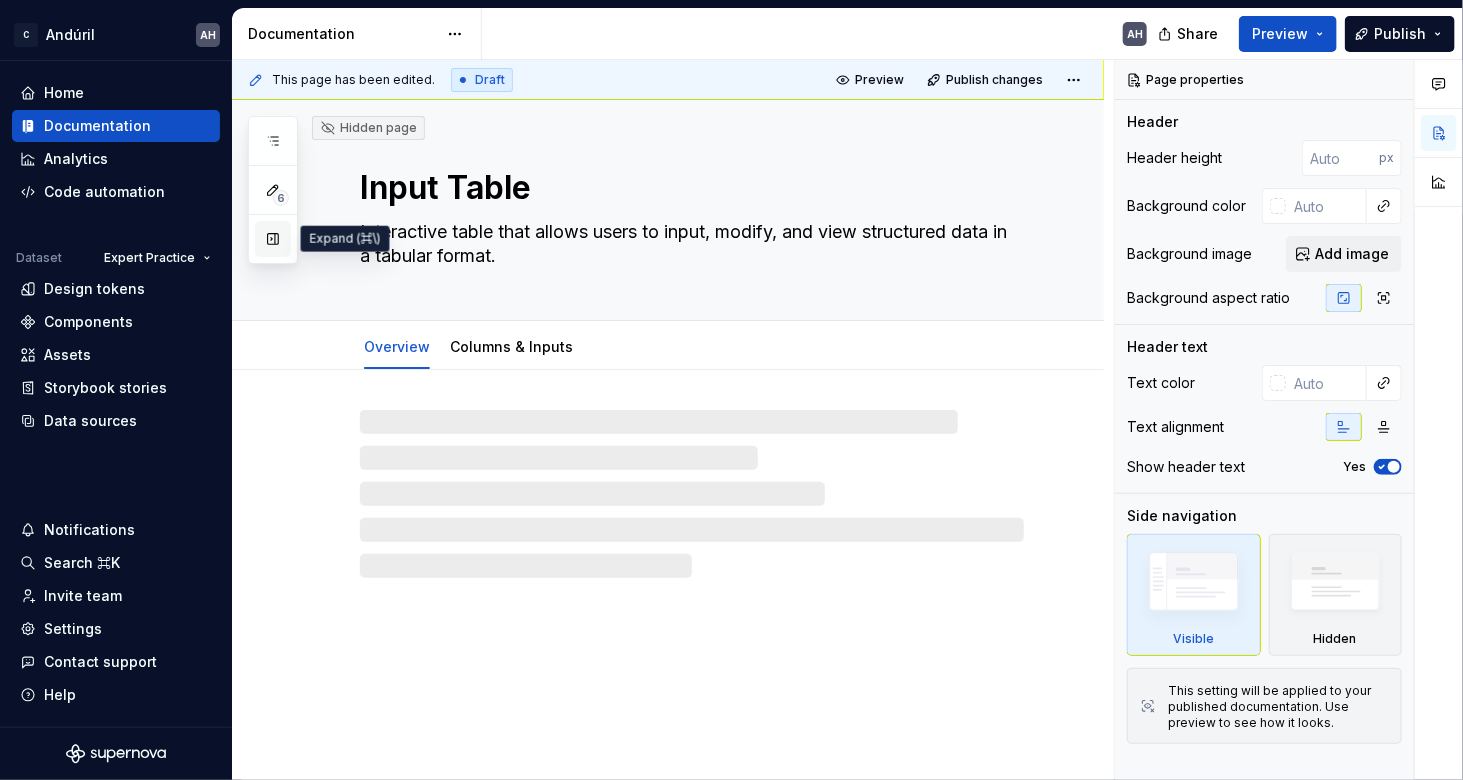 click at bounding box center (273, 239) 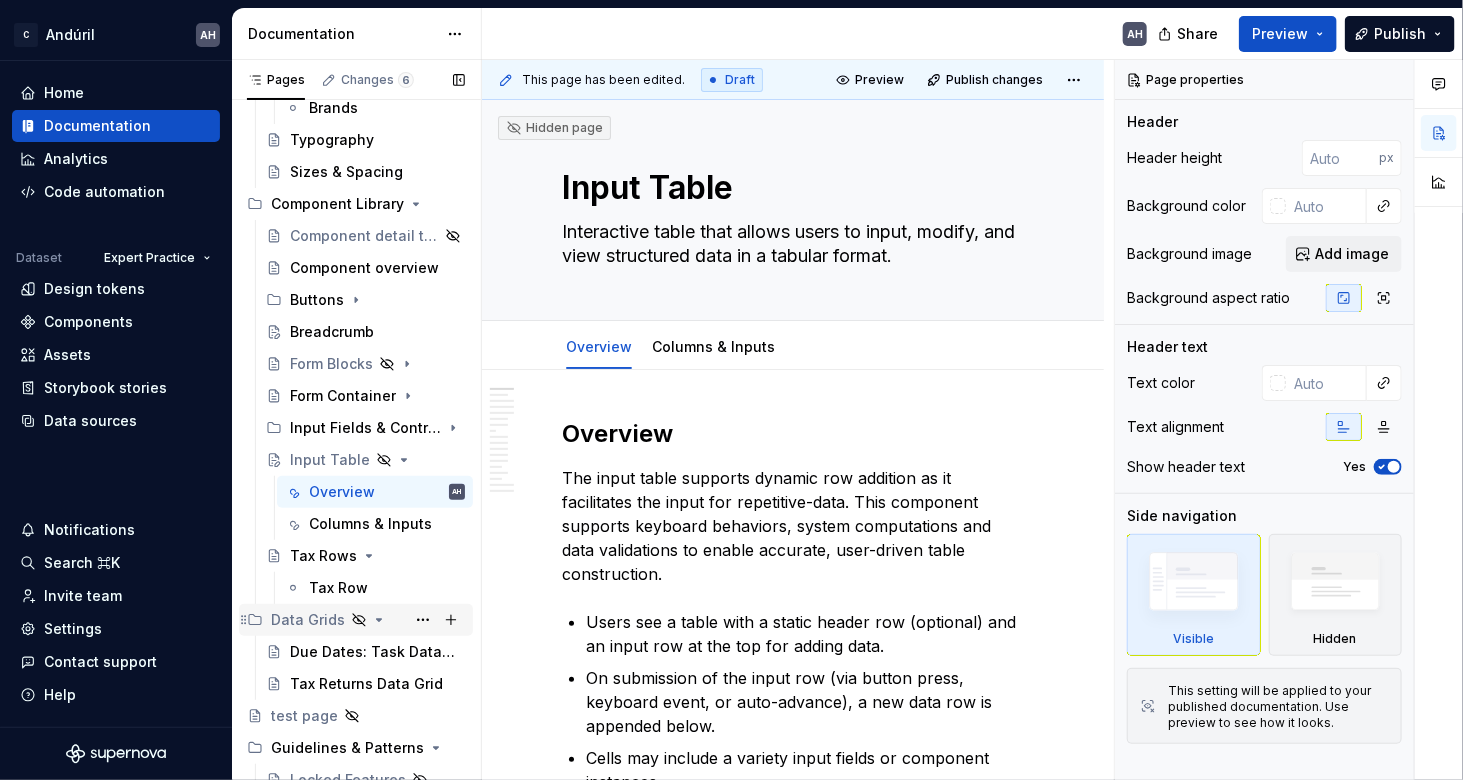 scroll, scrollTop: 300, scrollLeft: 0, axis: vertical 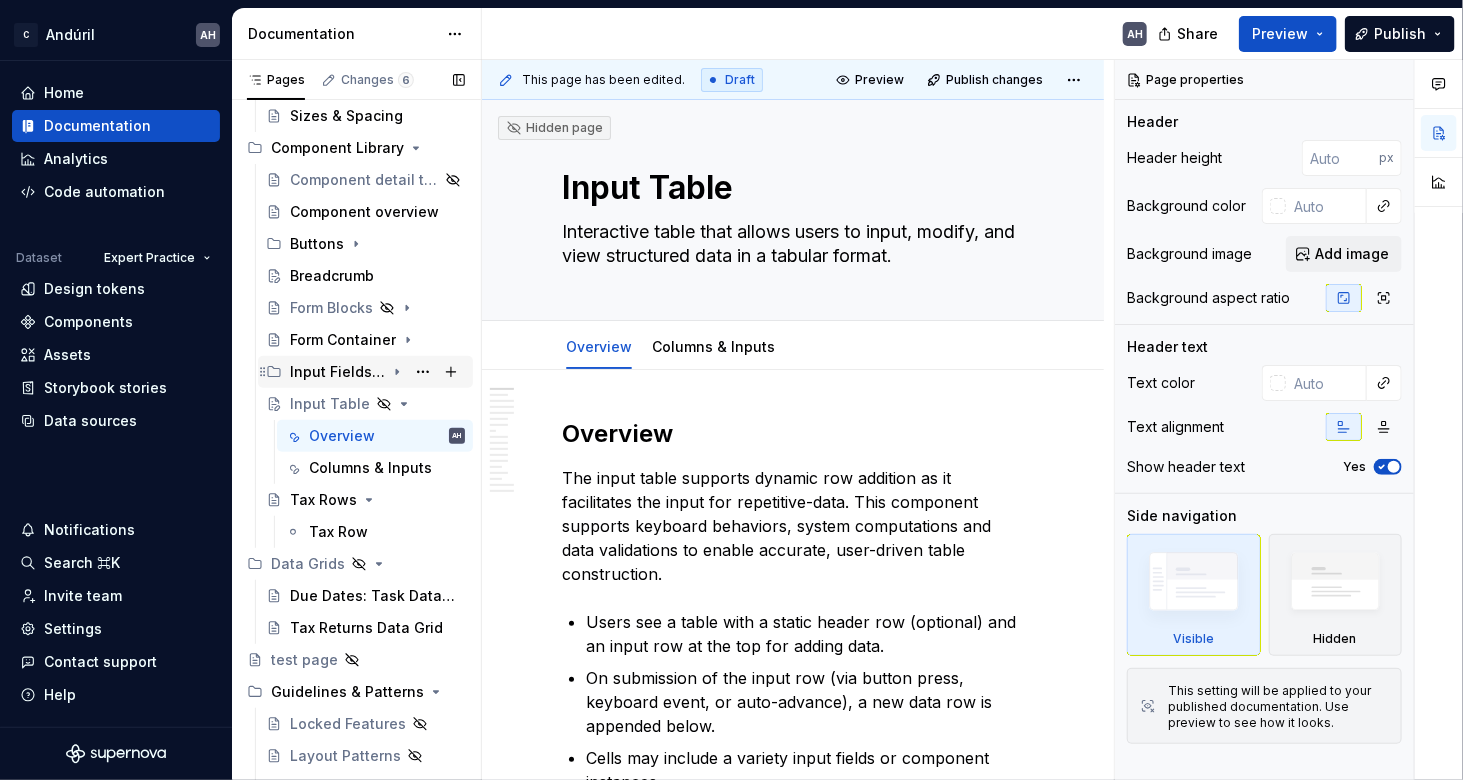 click on "Input Fields & Controls" at bounding box center [337, 372] 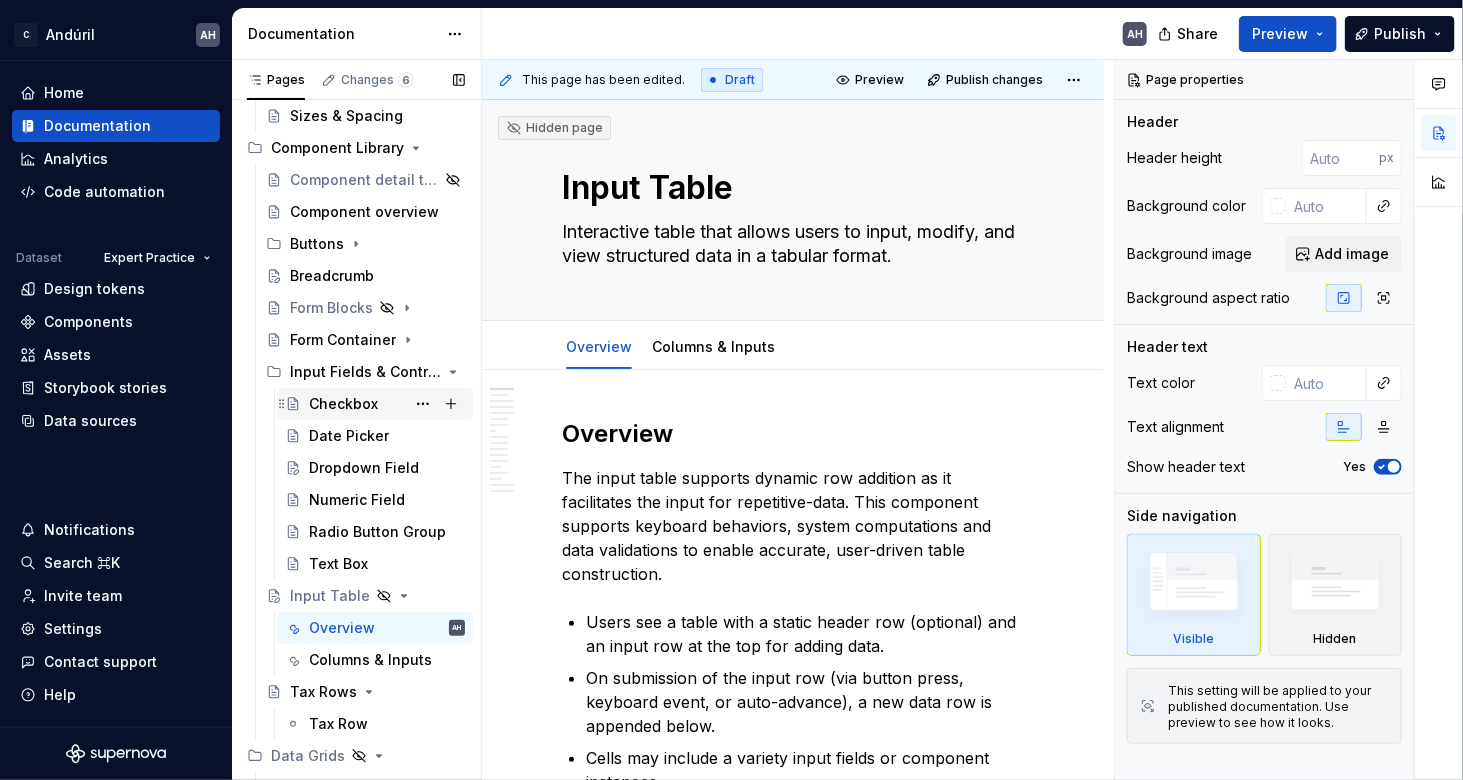 click on "Checkbox" at bounding box center [343, 404] 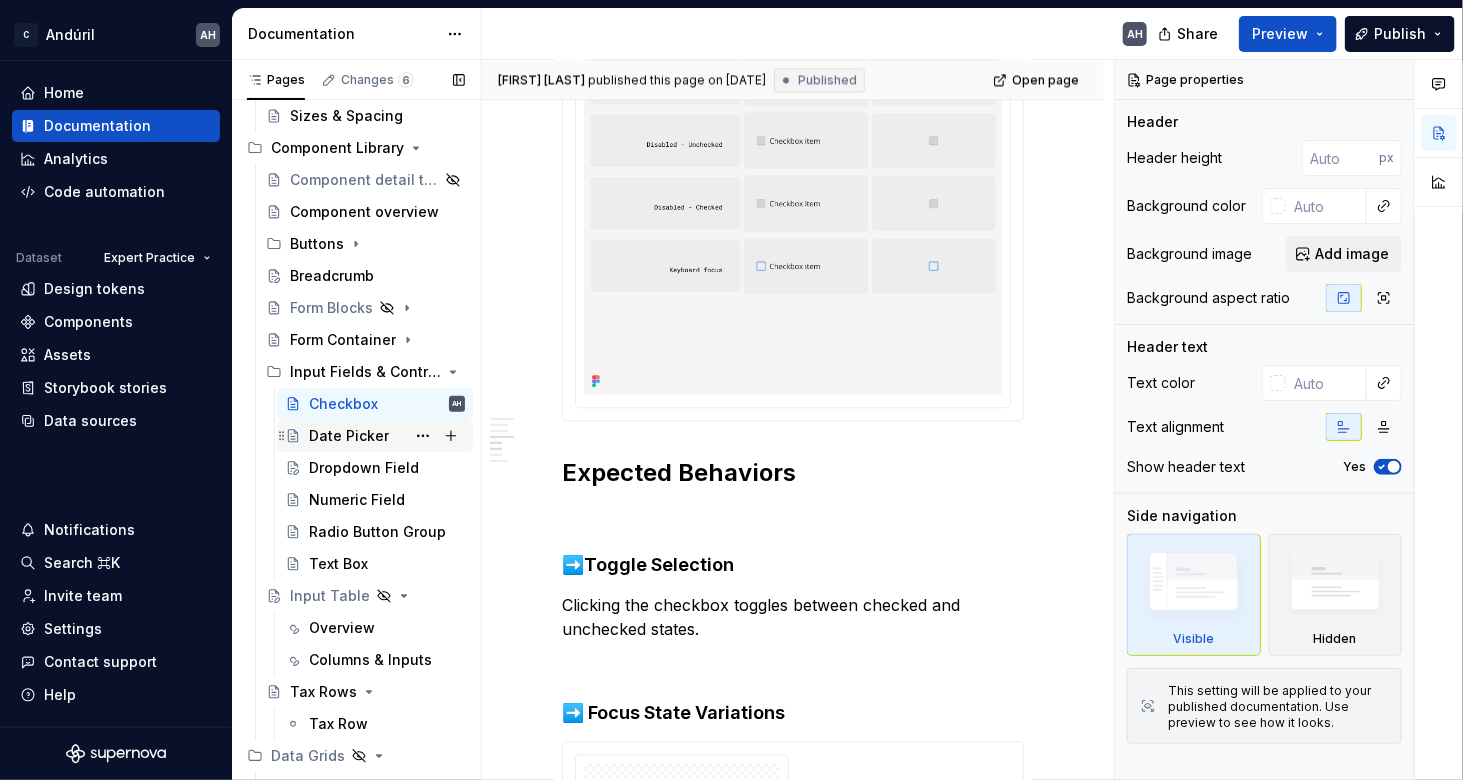 scroll, scrollTop: 2100, scrollLeft: 0, axis: vertical 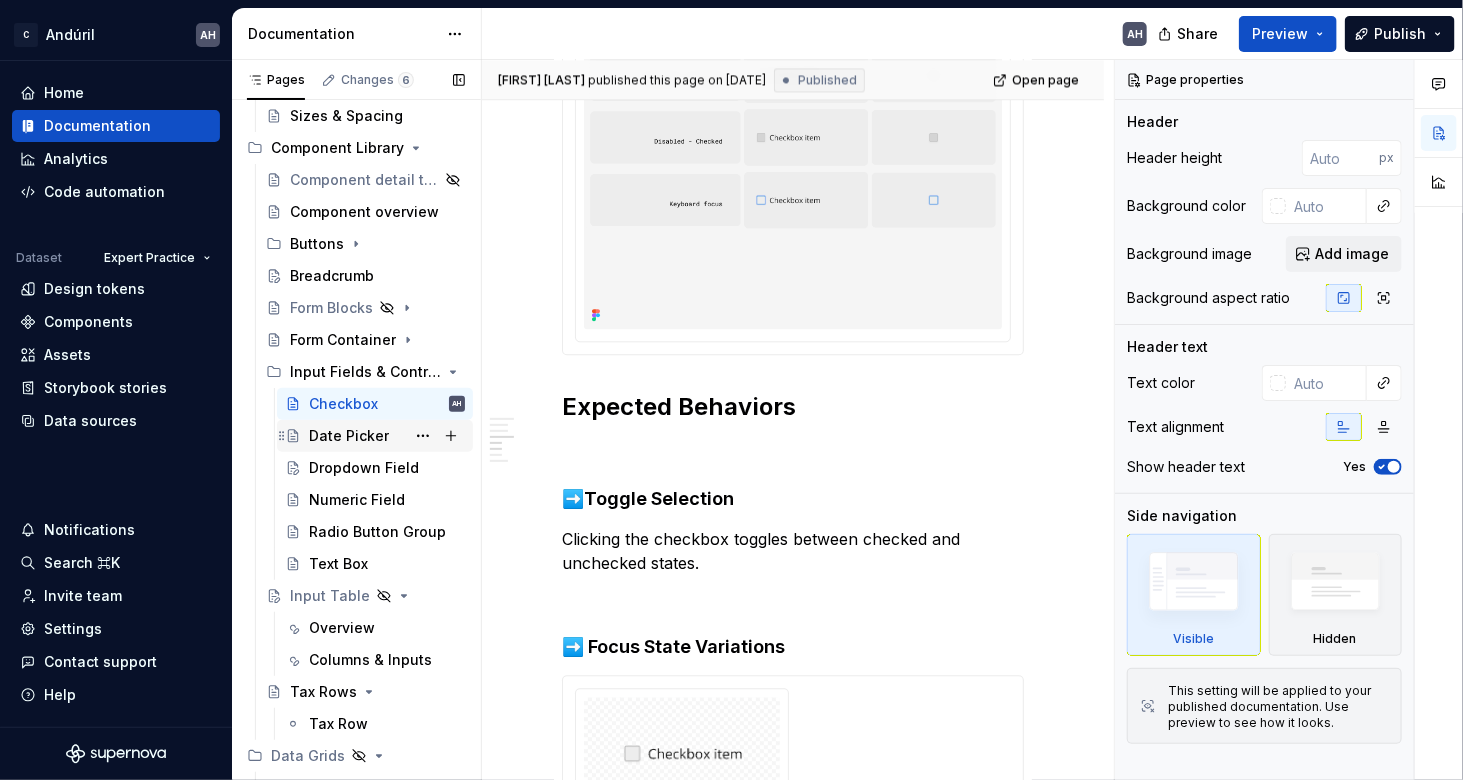 click on "Date Picker" at bounding box center (349, 436) 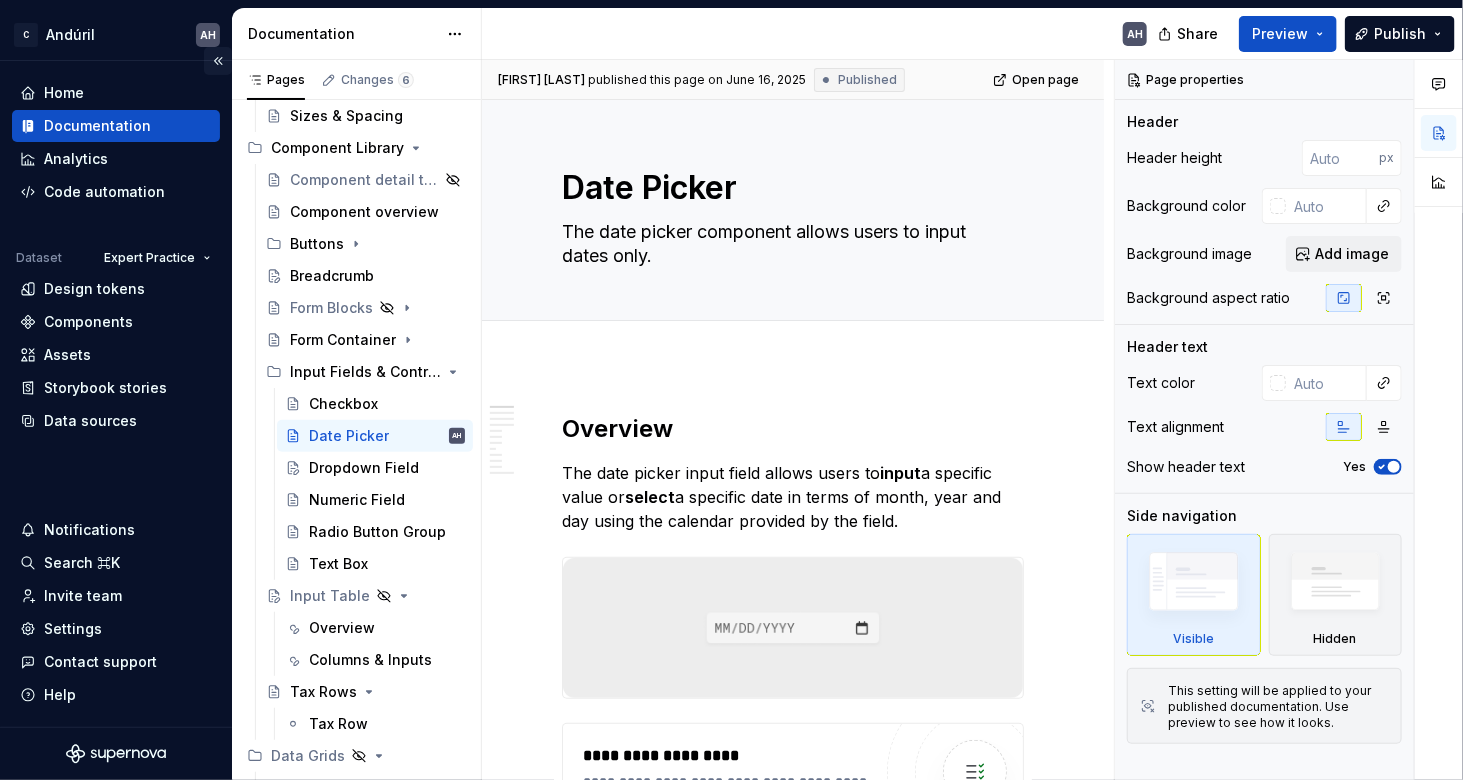 click at bounding box center [218, 61] 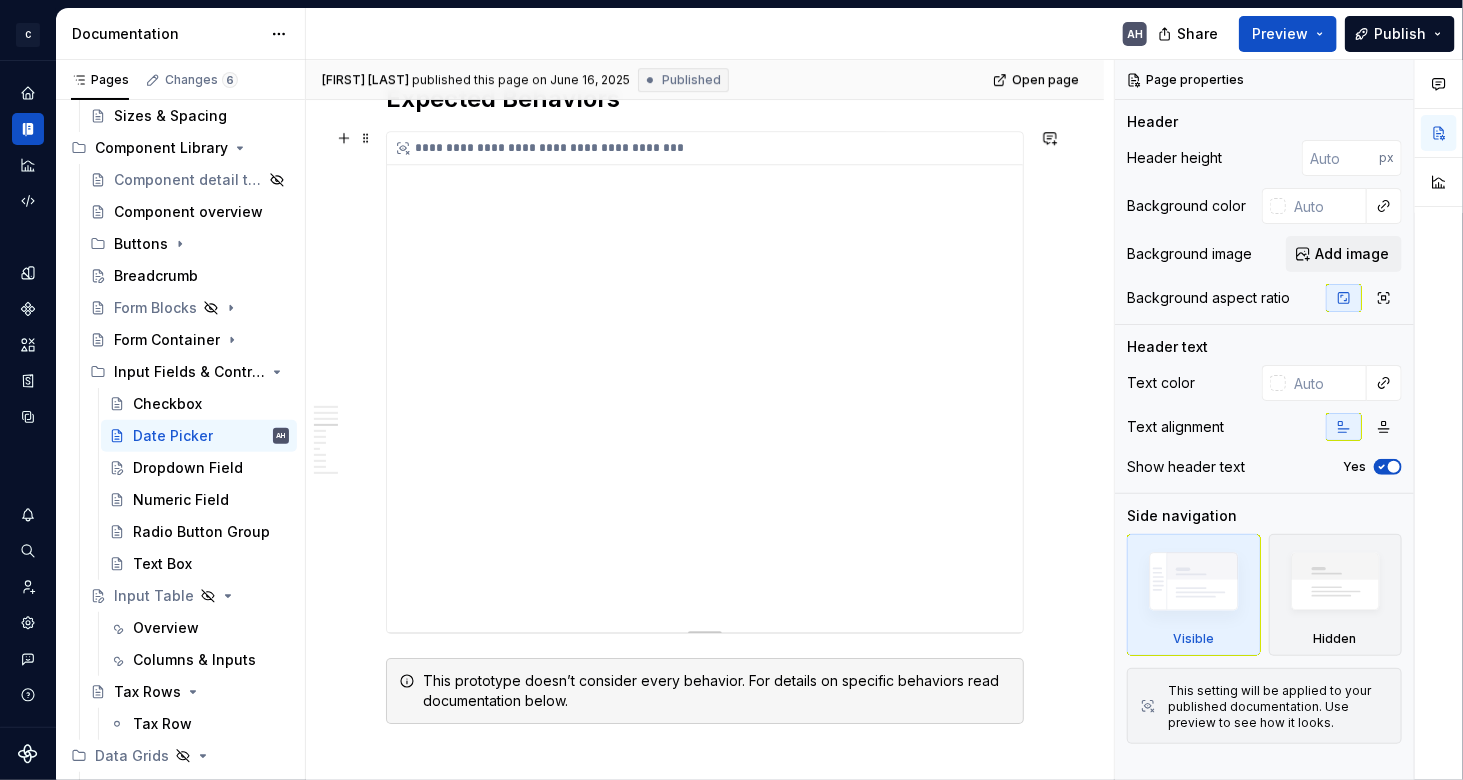 scroll, scrollTop: 2900, scrollLeft: 0, axis: vertical 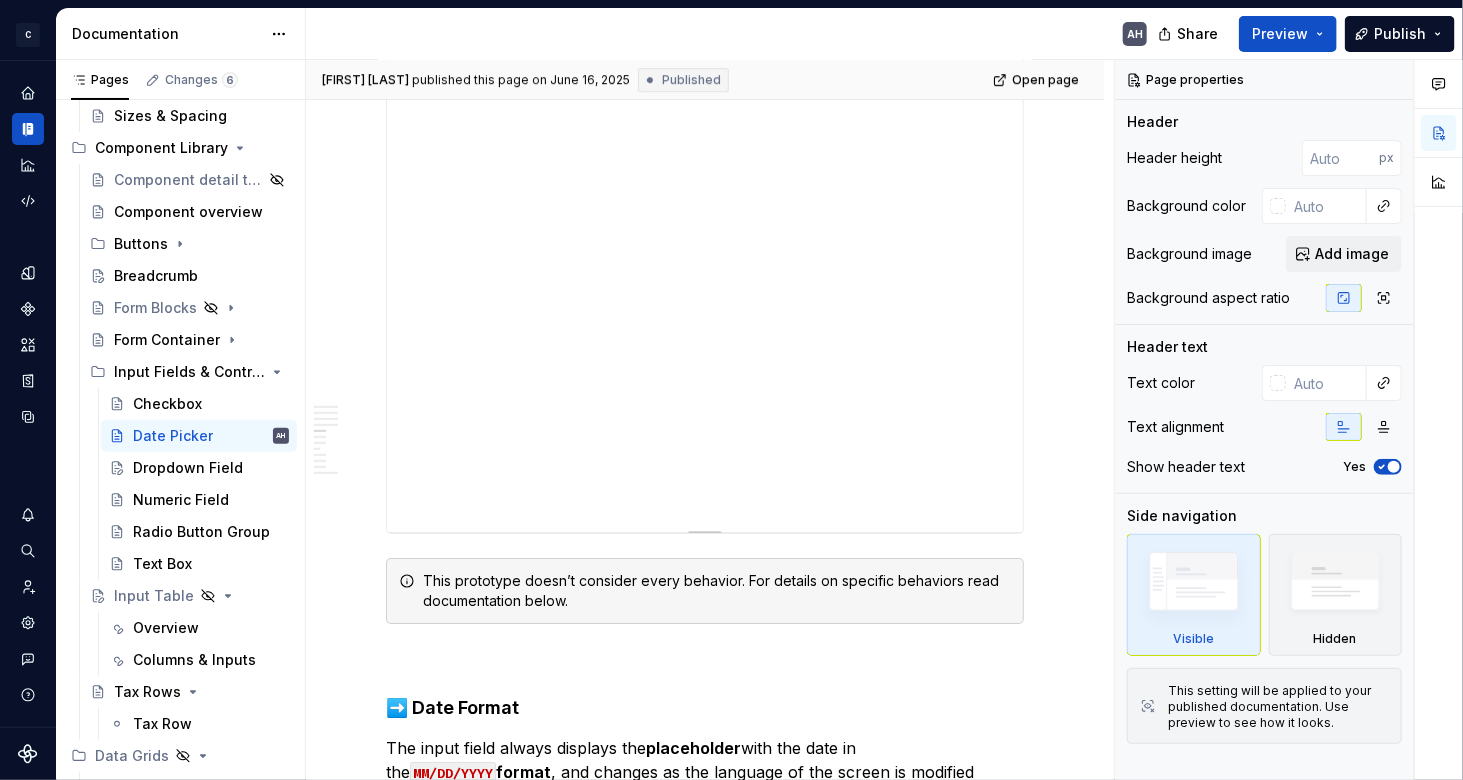 click on "**********" at bounding box center [705, 282] 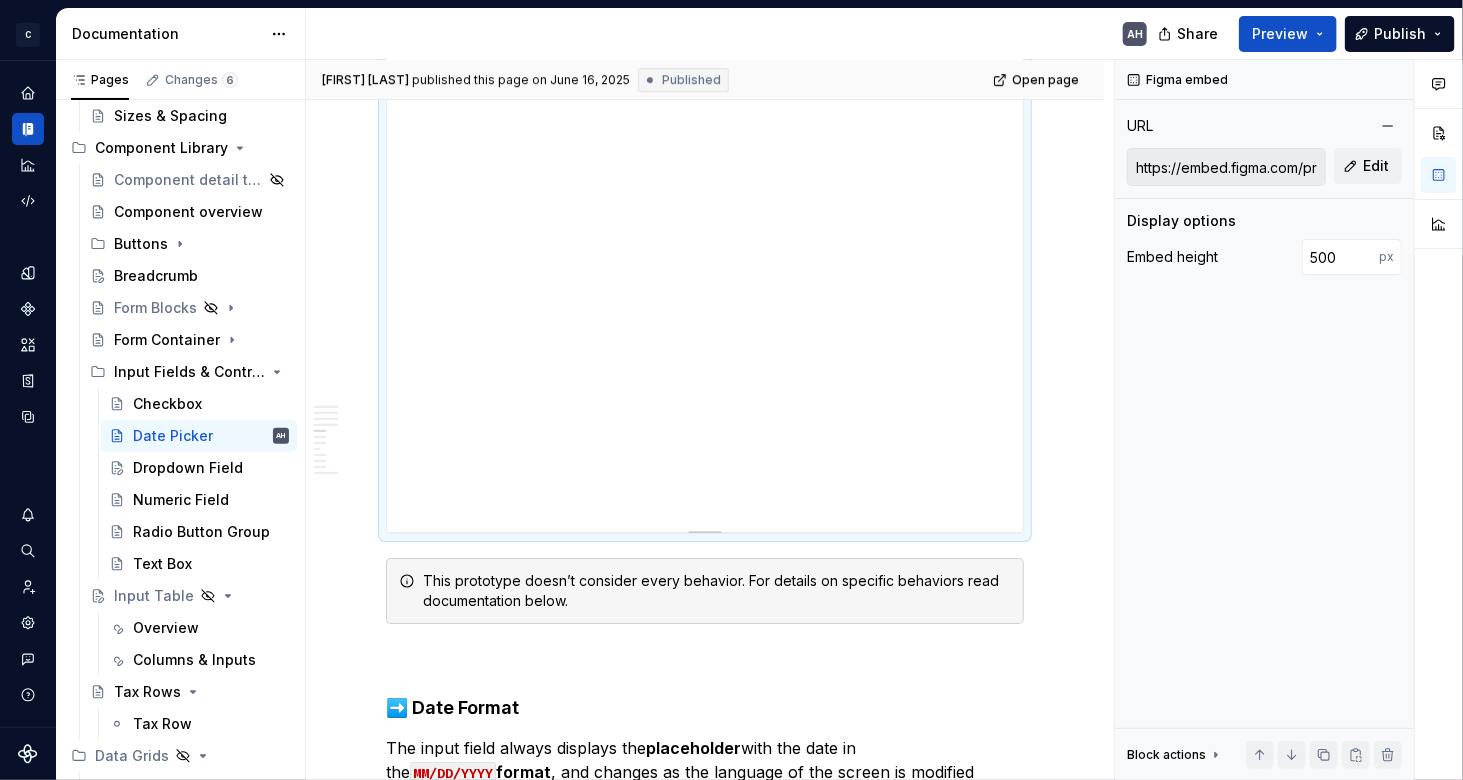 click on "**********" at bounding box center [705, 282] 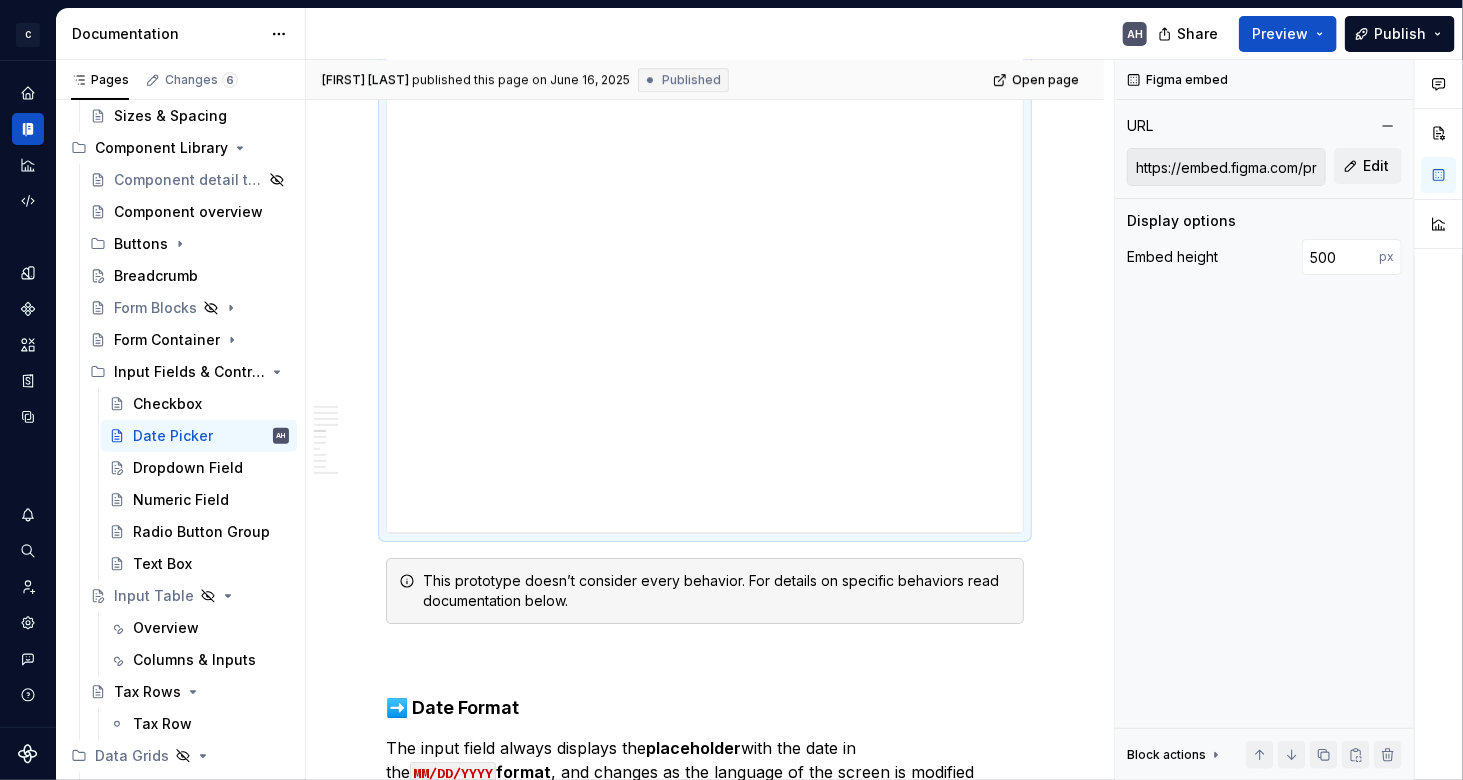 type on "*" 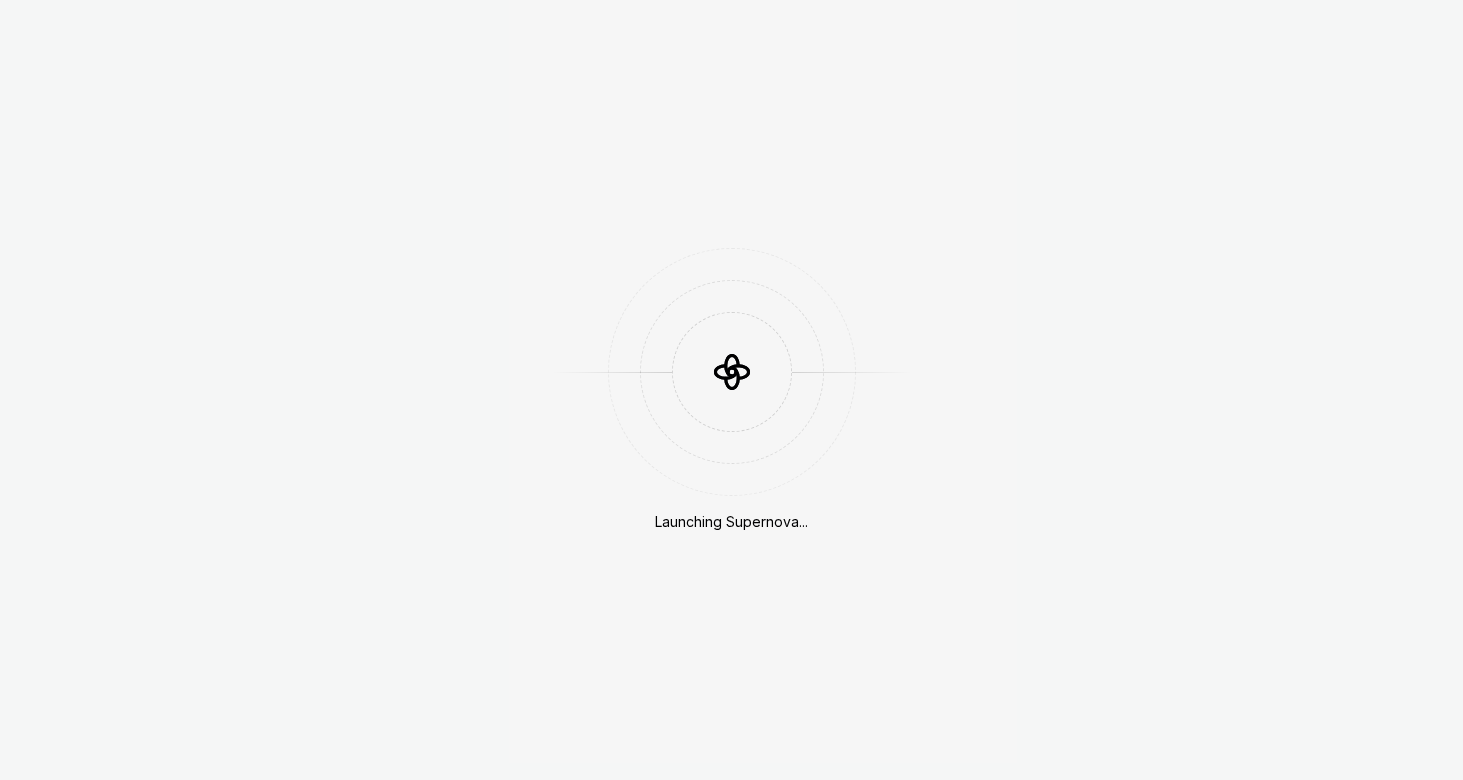 scroll, scrollTop: 0, scrollLeft: 0, axis: both 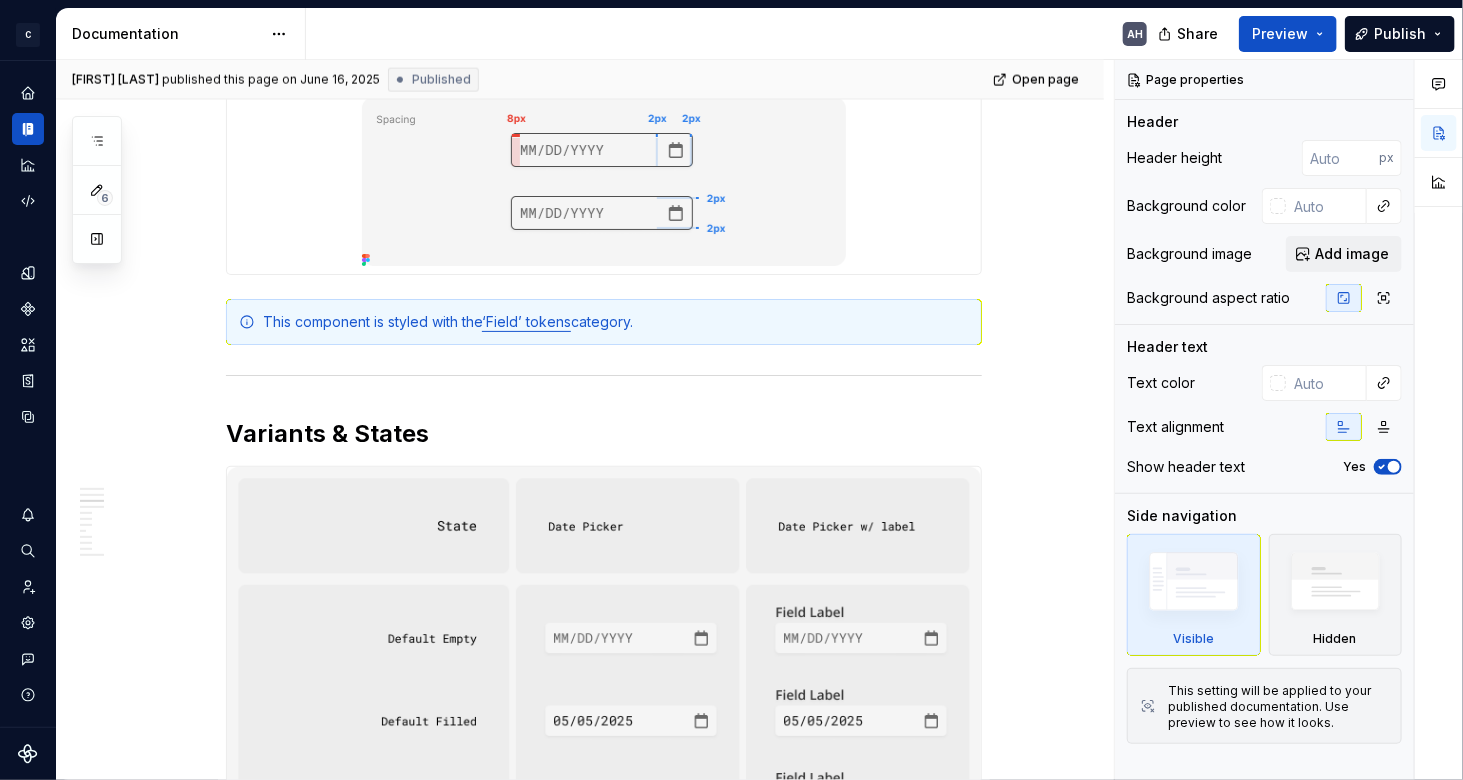 type on "*" 